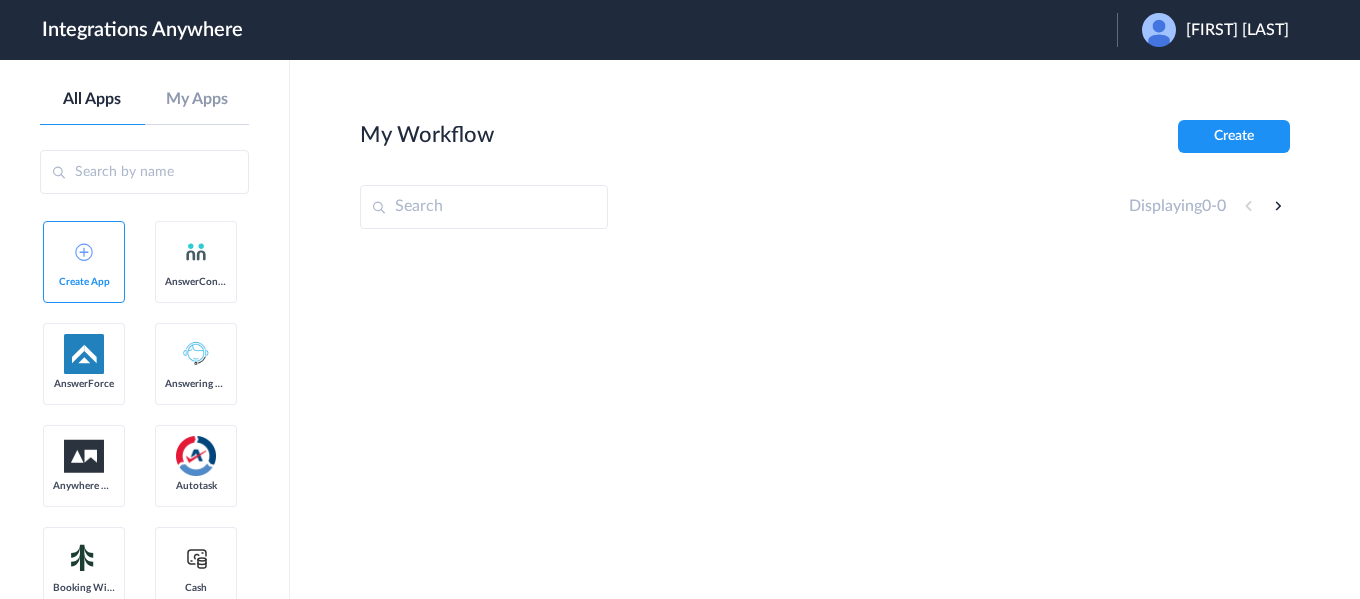 scroll, scrollTop: 0, scrollLeft: 0, axis: both 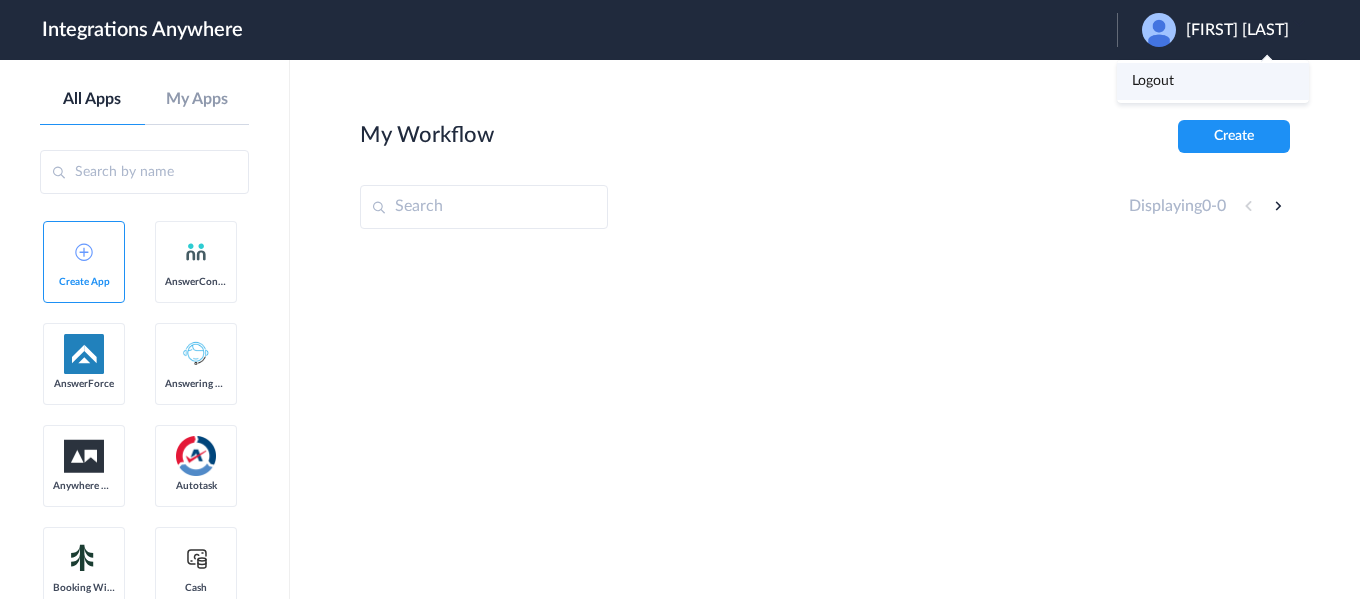 click on "Logout" at bounding box center (1153, 81) 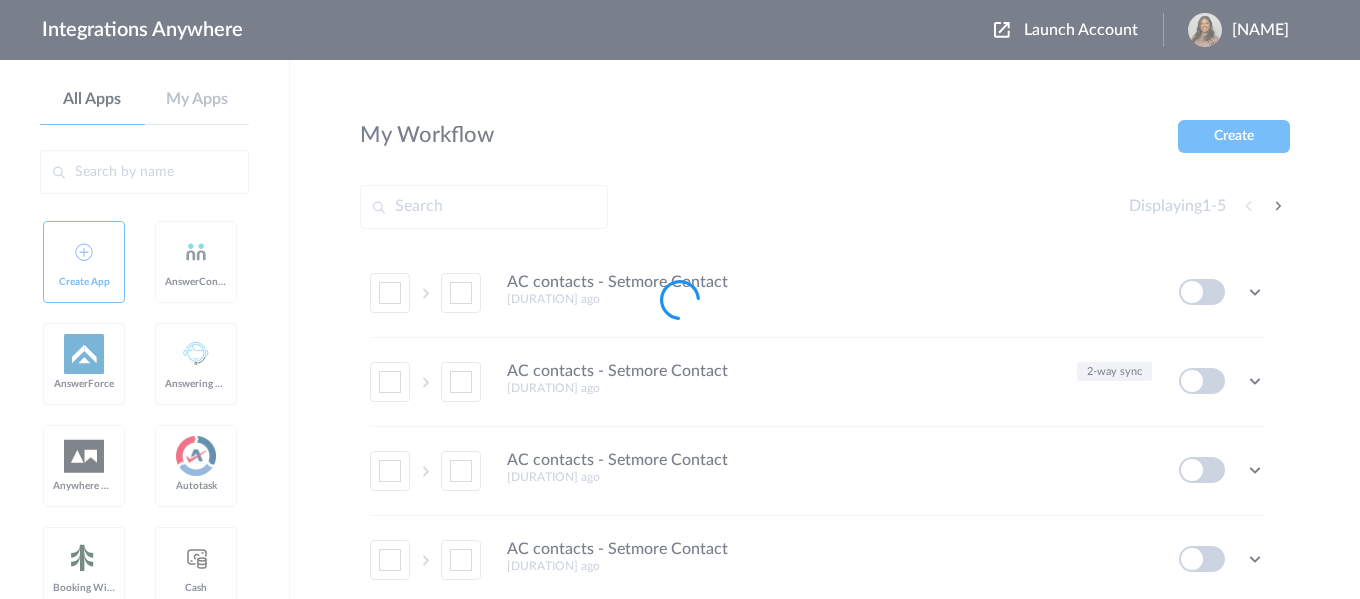 scroll, scrollTop: 0, scrollLeft: 0, axis: both 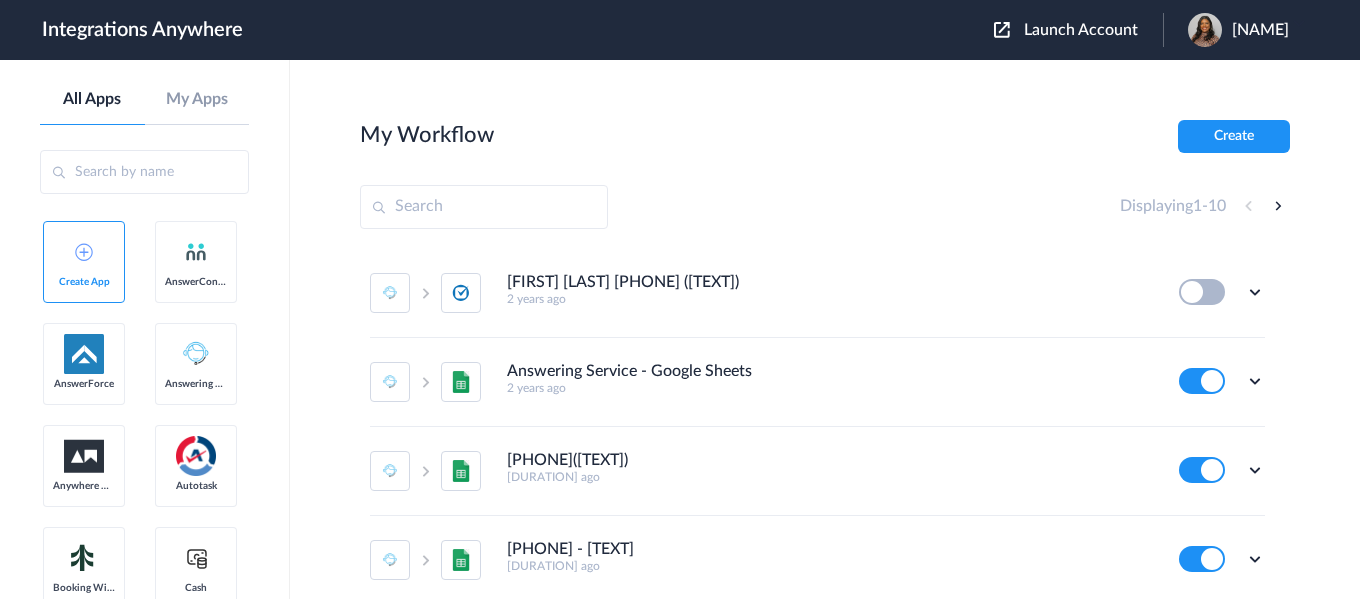 click on "Launch Account" at bounding box center [1081, 30] 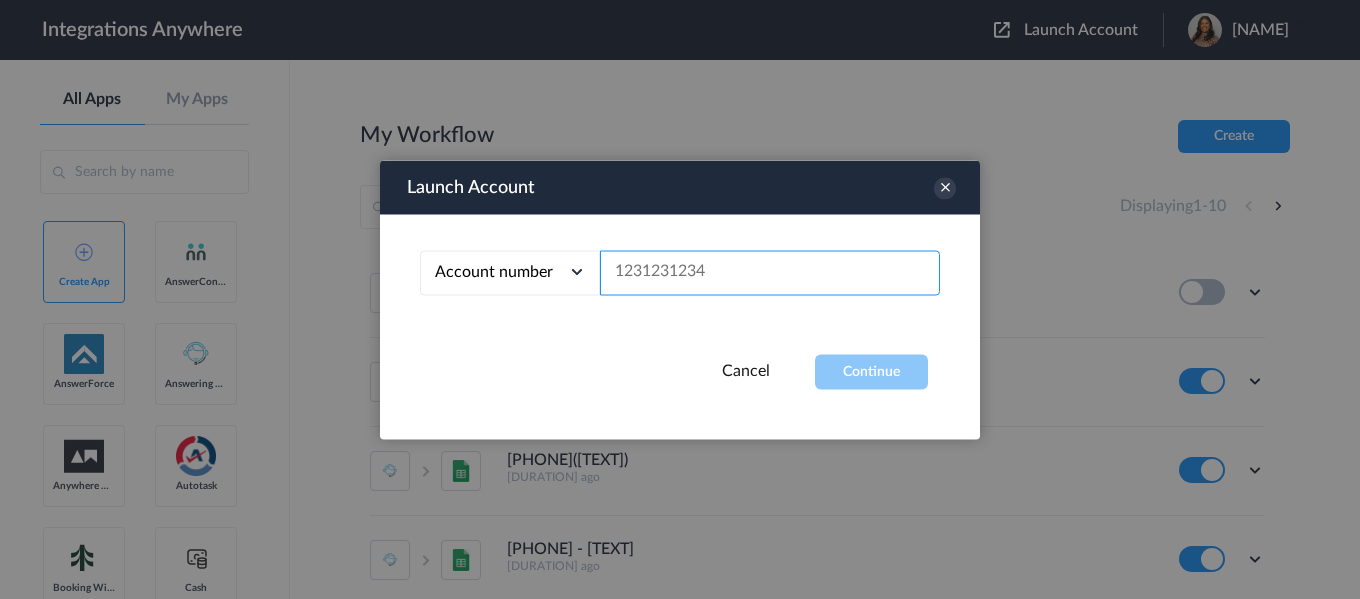 drag, startPoint x: 812, startPoint y: 295, endPoint x: 743, endPoint y: 269, distance: 73.736015 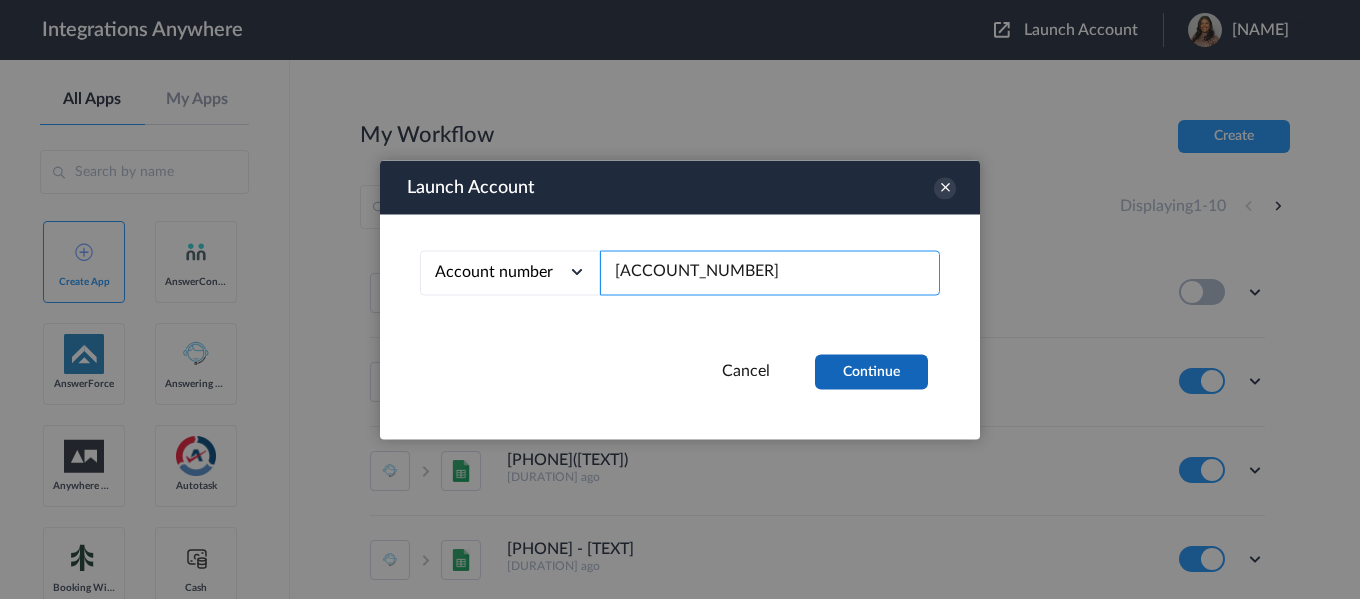 type on "[PHONE]" 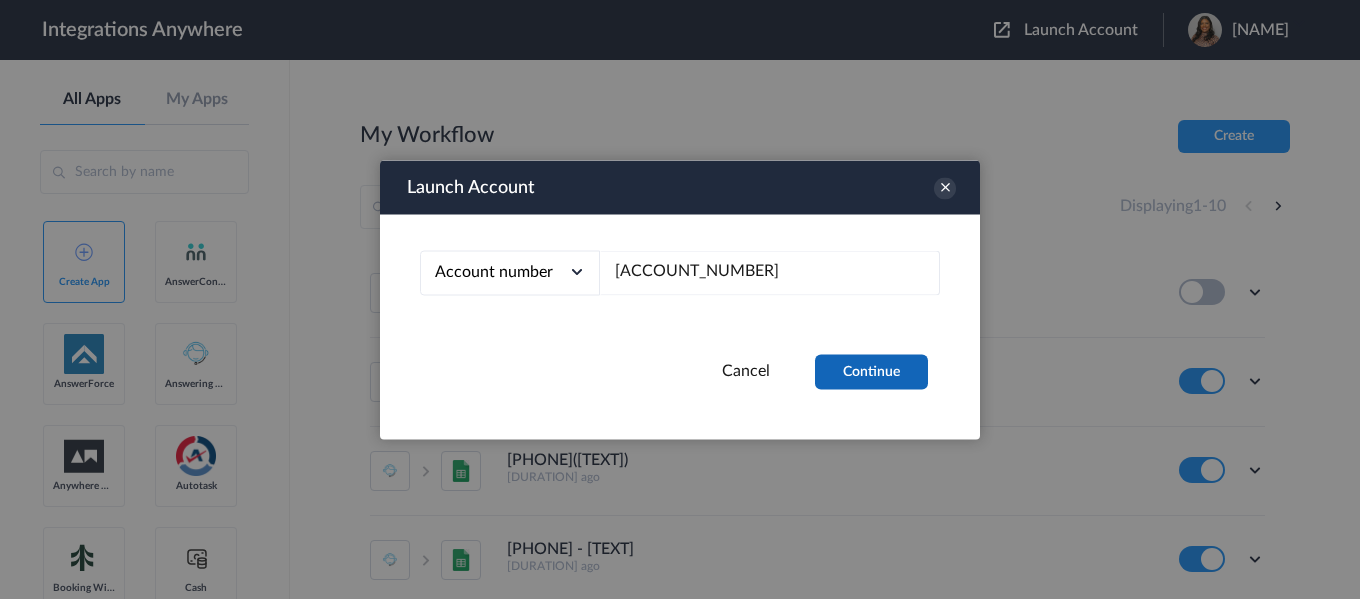 click on "Continue" at bounding box center [871, 371] 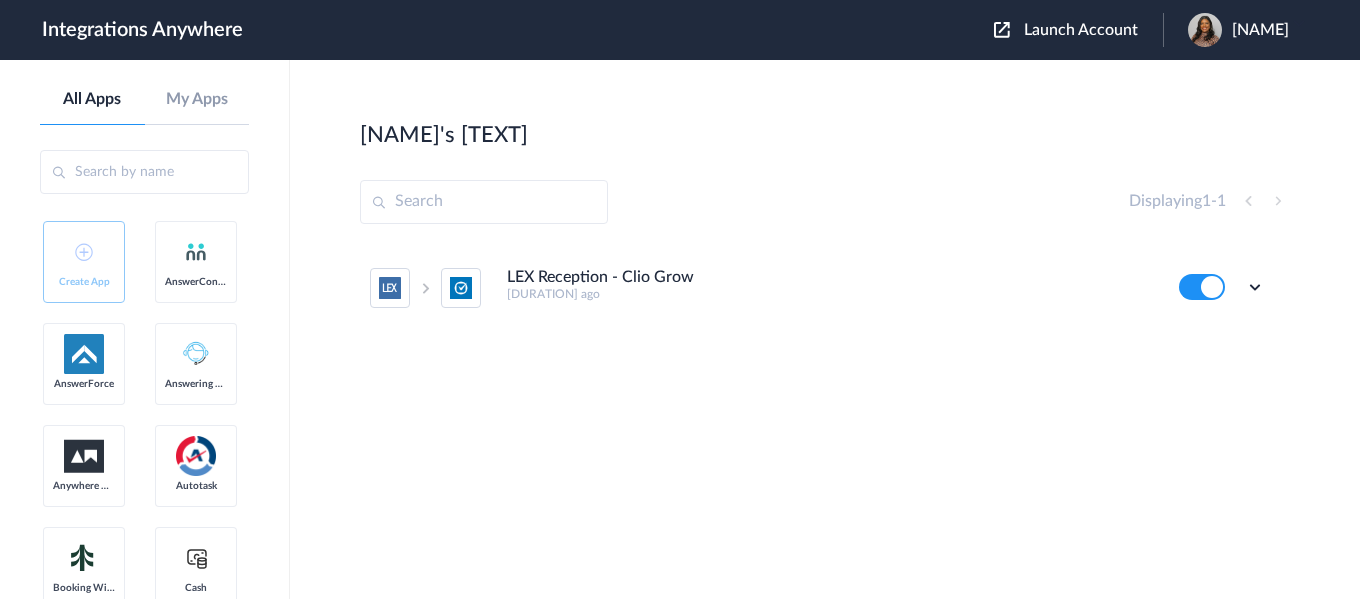 click on "LEX Reception - Clio Grow 13 days ago Edit    Task history    Delete" at bounding box center (817, 288) 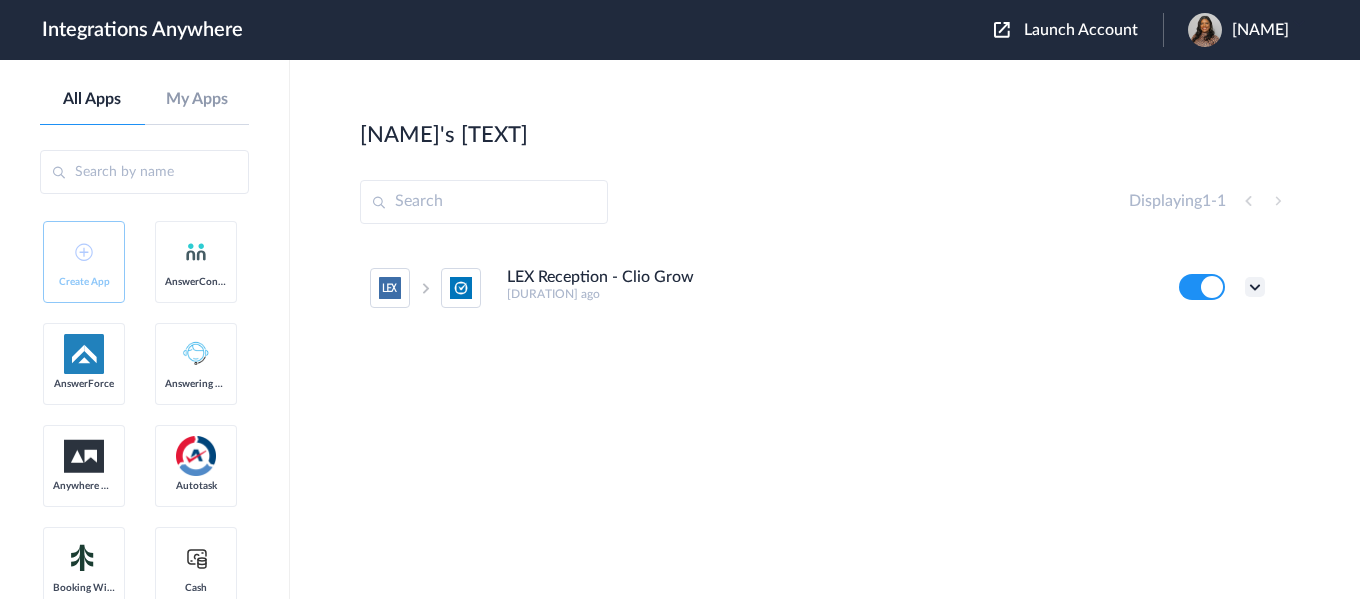 click at bounding box center (1255, 287) 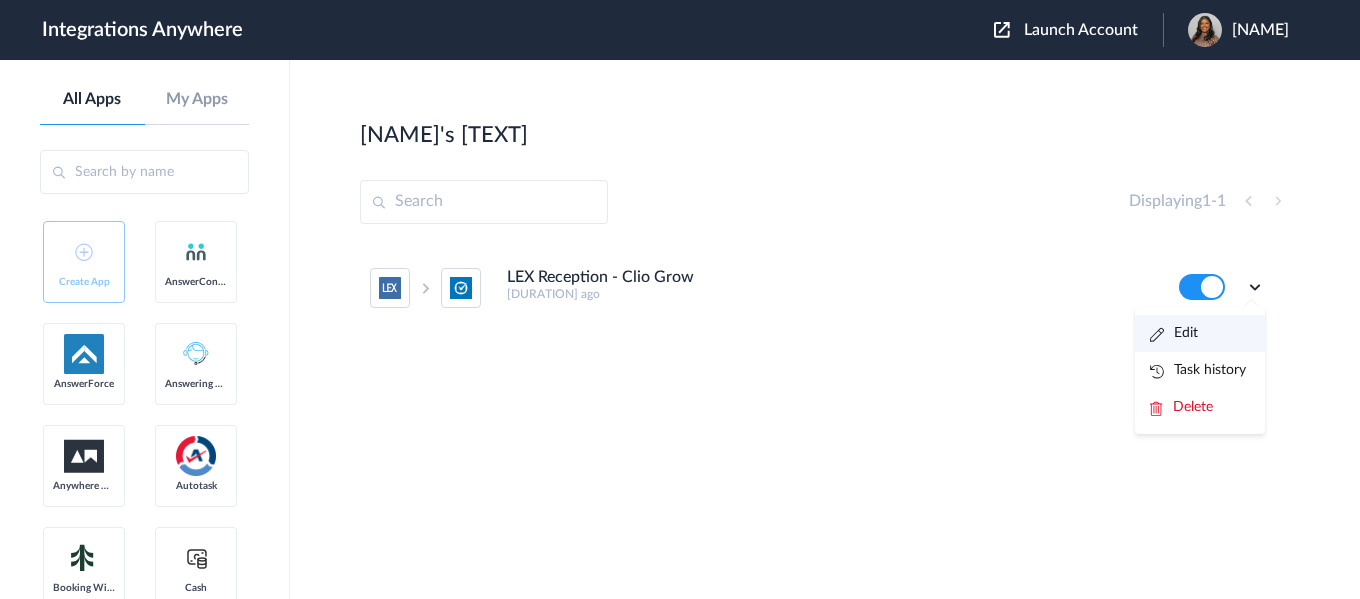 click on "Edit" at bounding box center [1200, 333] 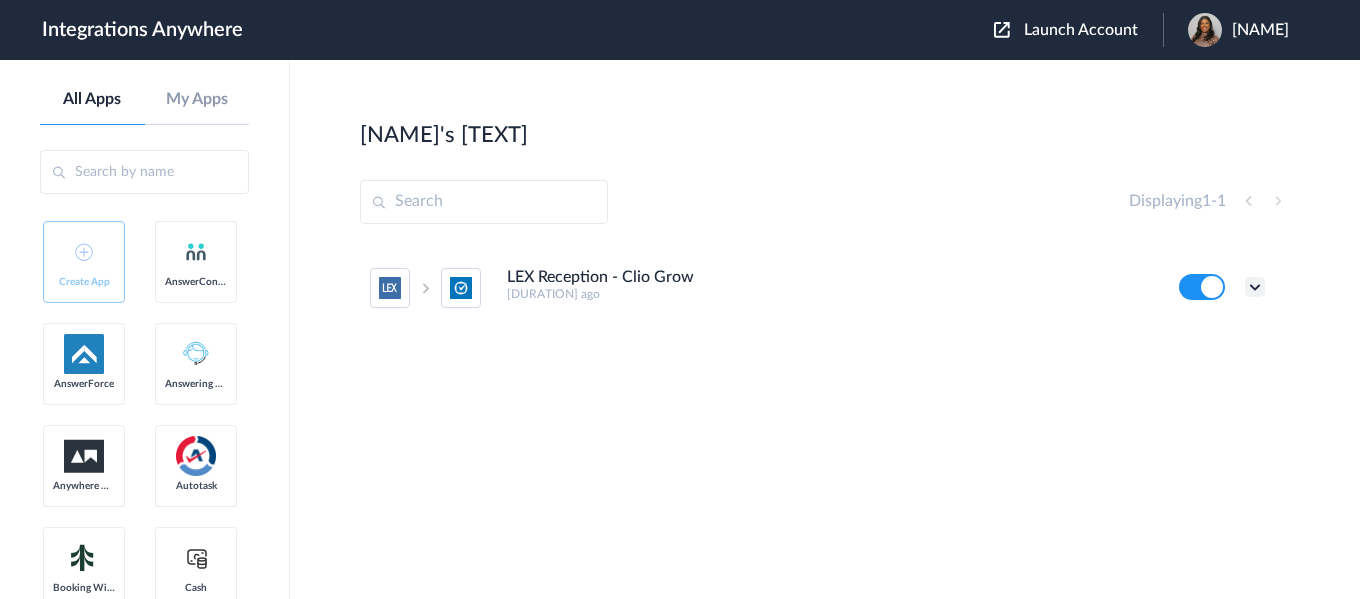 click at bounding box center (1255, 287) 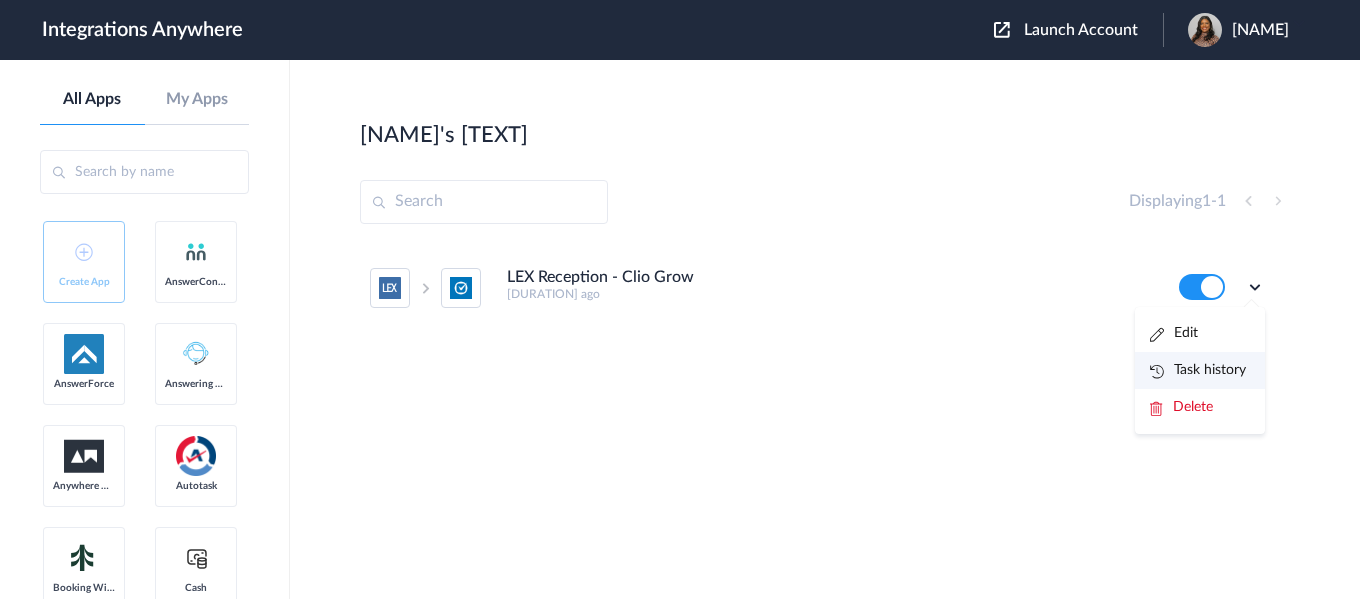 click on "Task history" at bounding box center [1198, 370] 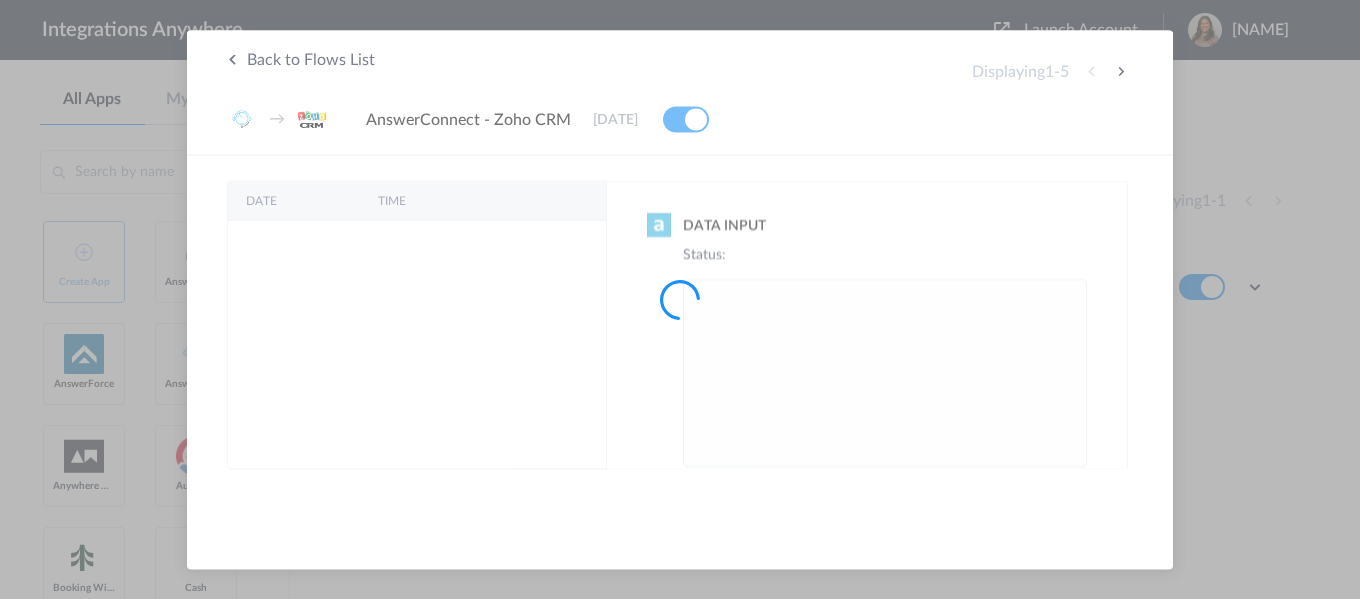 scroll, scrollTop: 0, scrollLeft: 0, axis: both 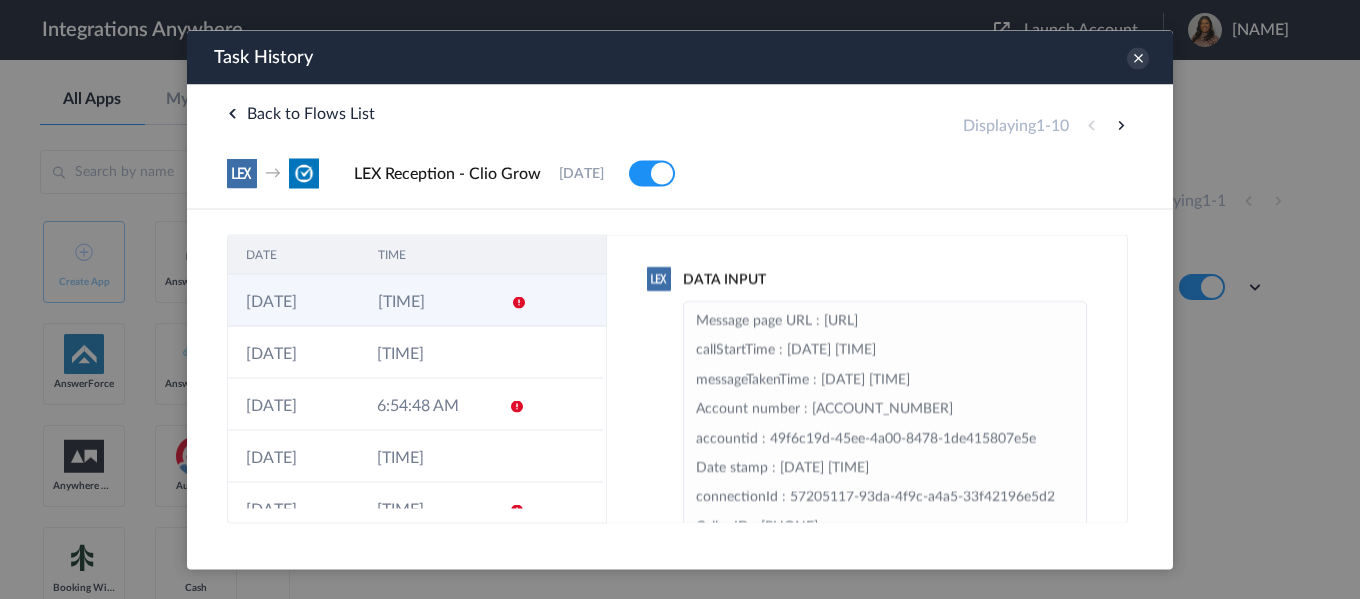 click at bounding box center (519, 302) 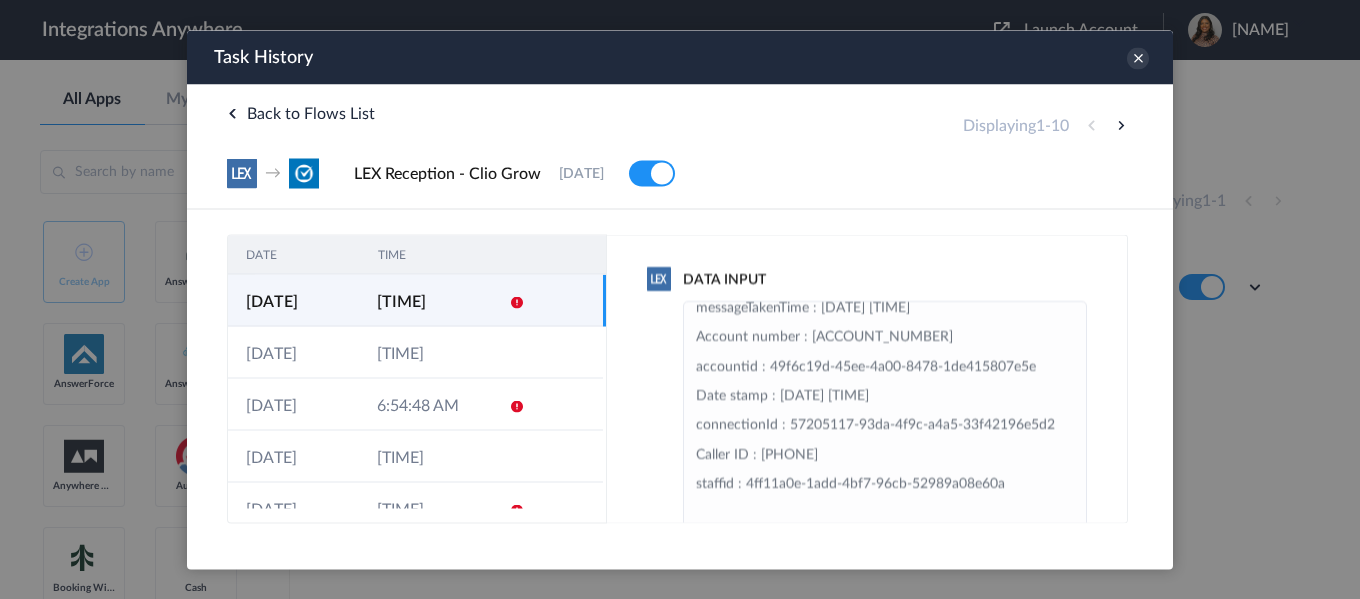 scroll, scrollTop: 219, scrollLeft: 0, axis: vertical 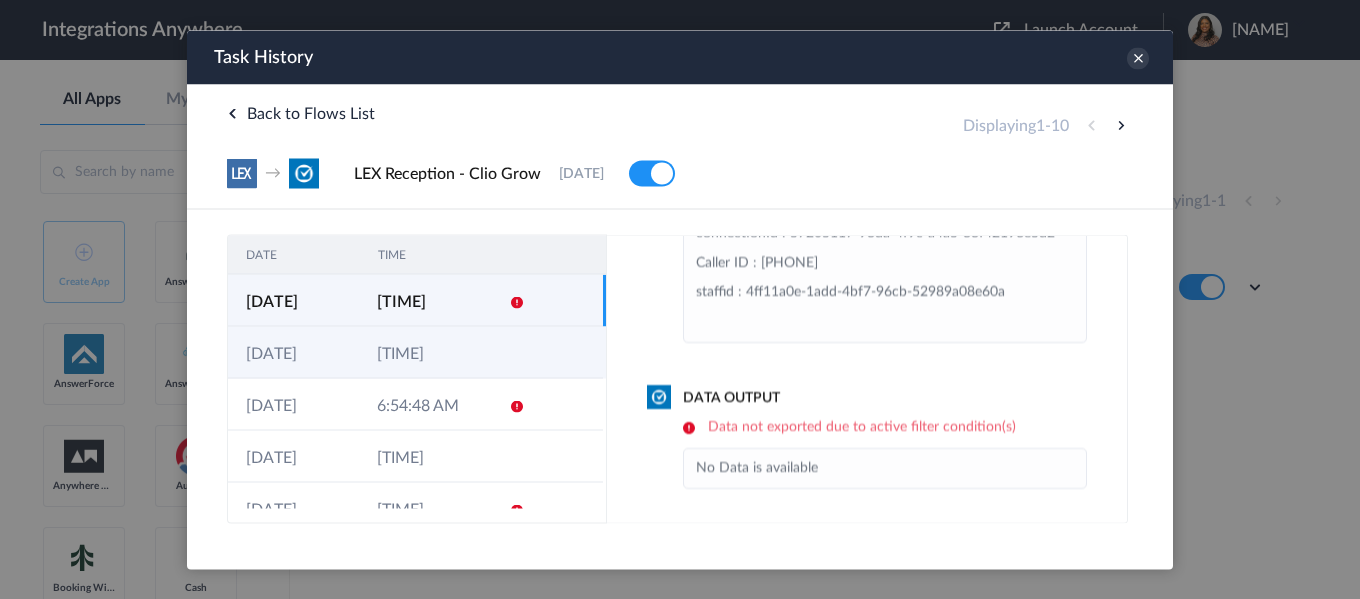 click at bounding box center (510, 352) 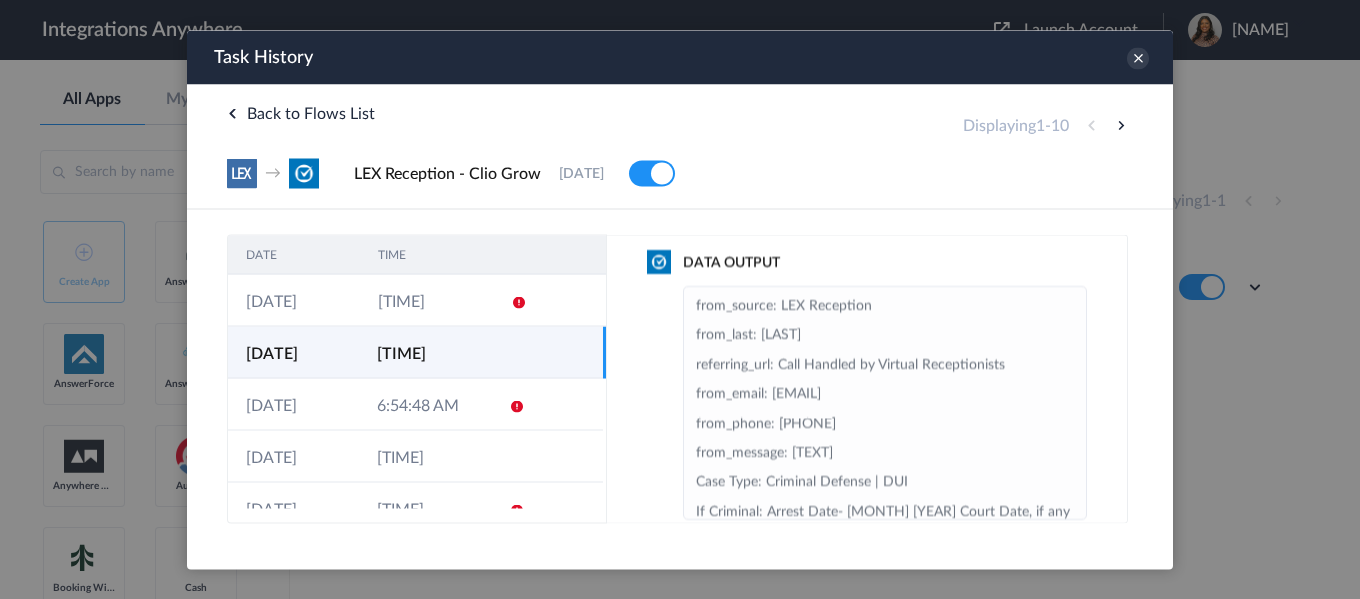 scroll, scrollTop: 358, scrollLeft: 0, axis: vertical 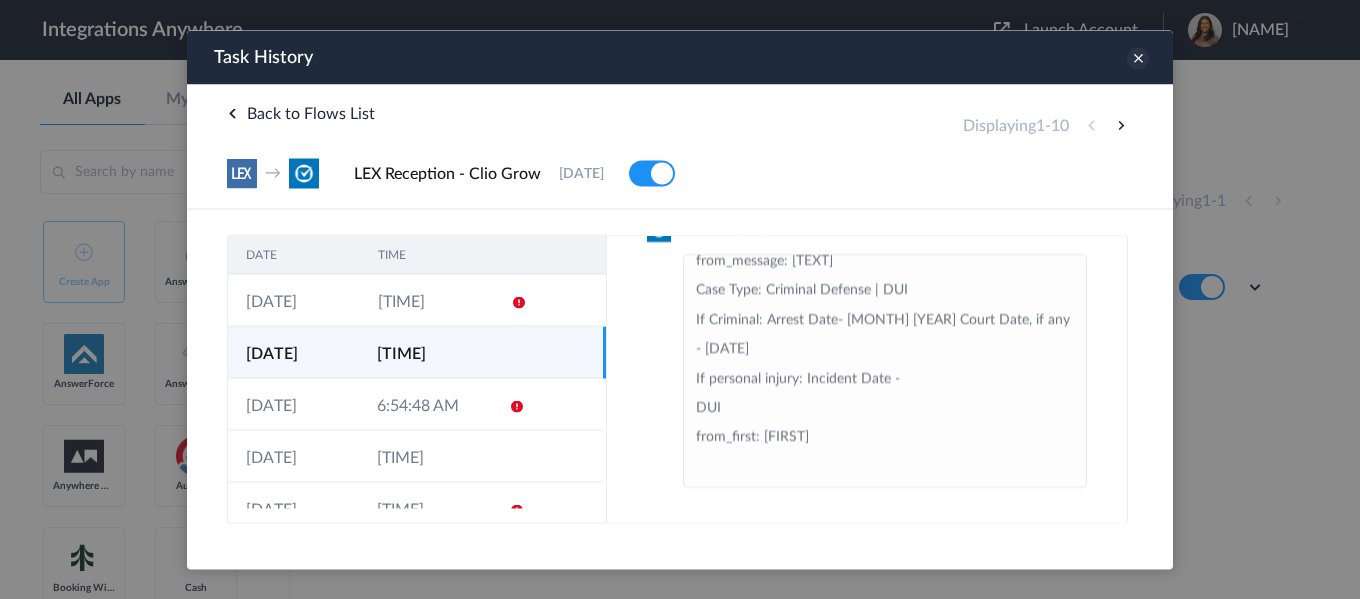 click at bounding box center (1138, 58) 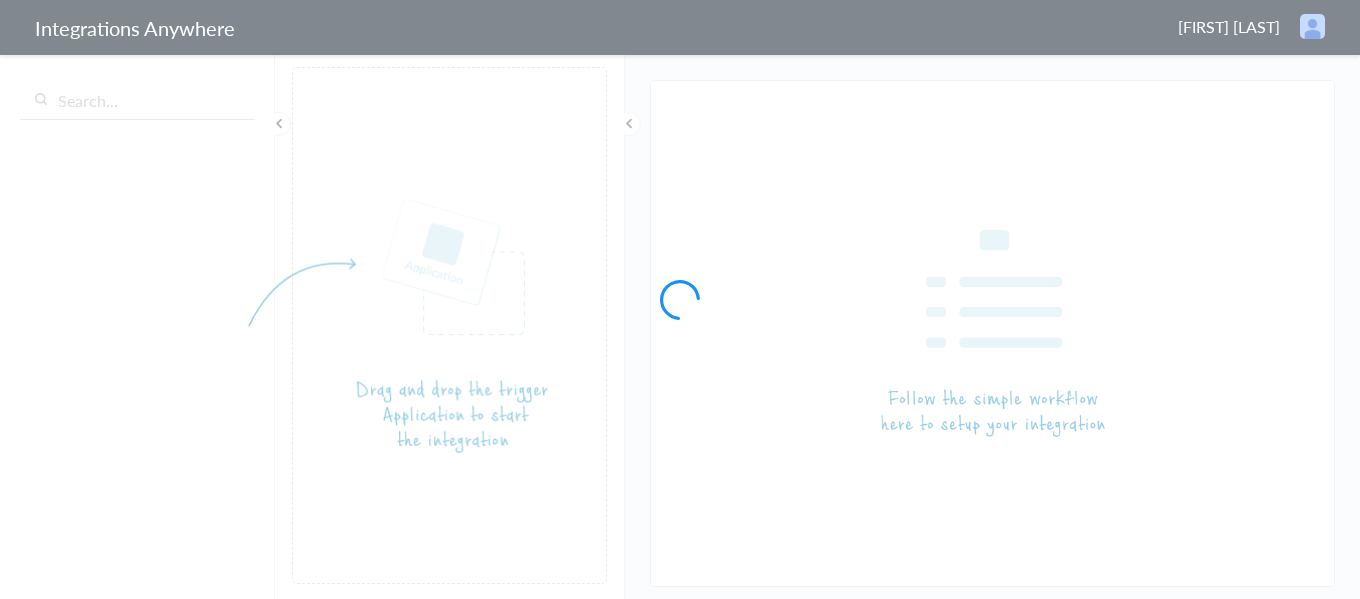 scroll, scrollTop: 0, scrollLeft: 0, axis: both 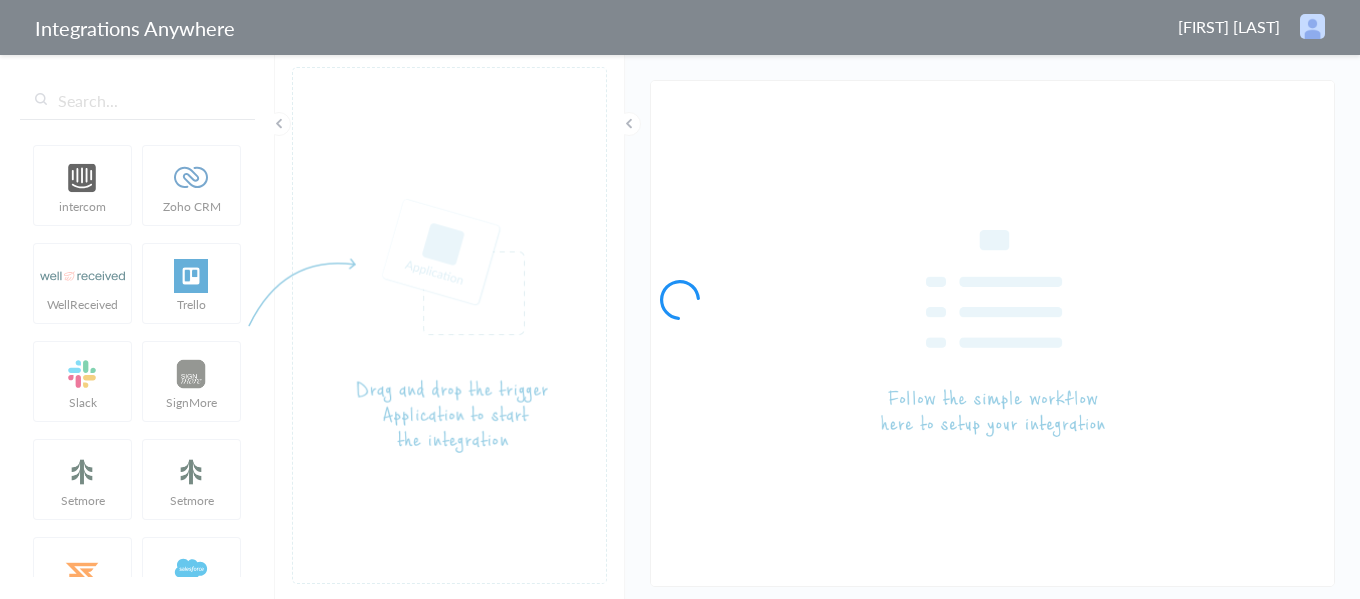 type on "LEX Reception - Clio Grow" 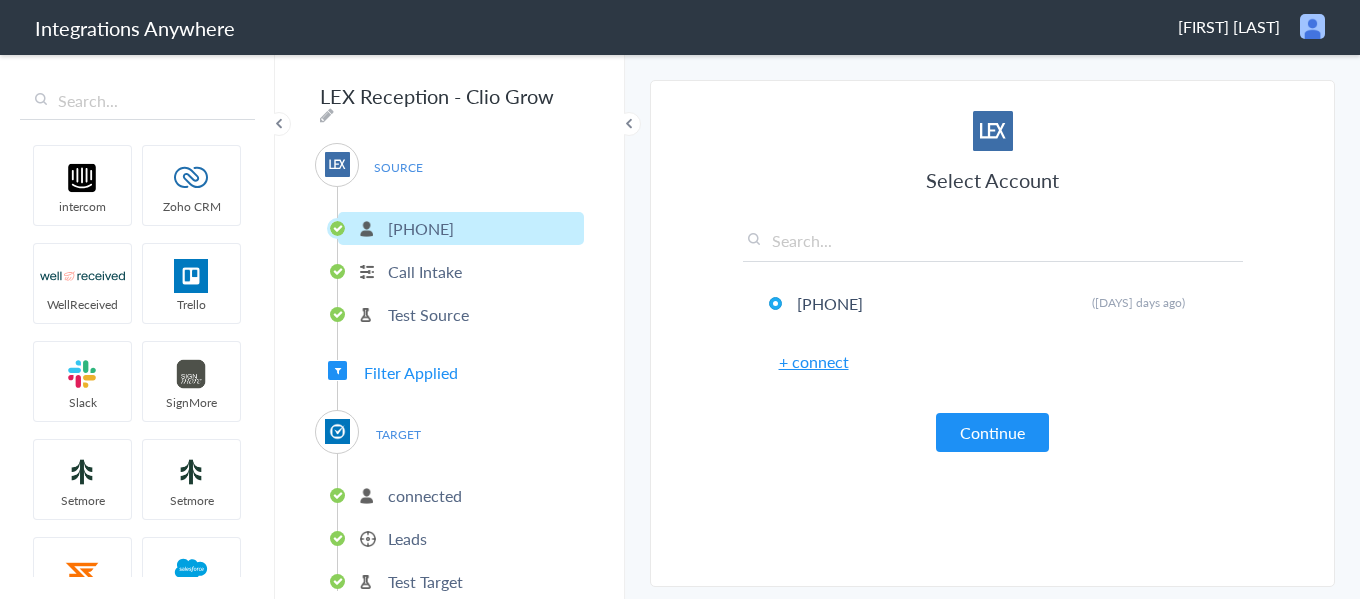 click on "Filter
Applied" at bounding box center [411, 372] 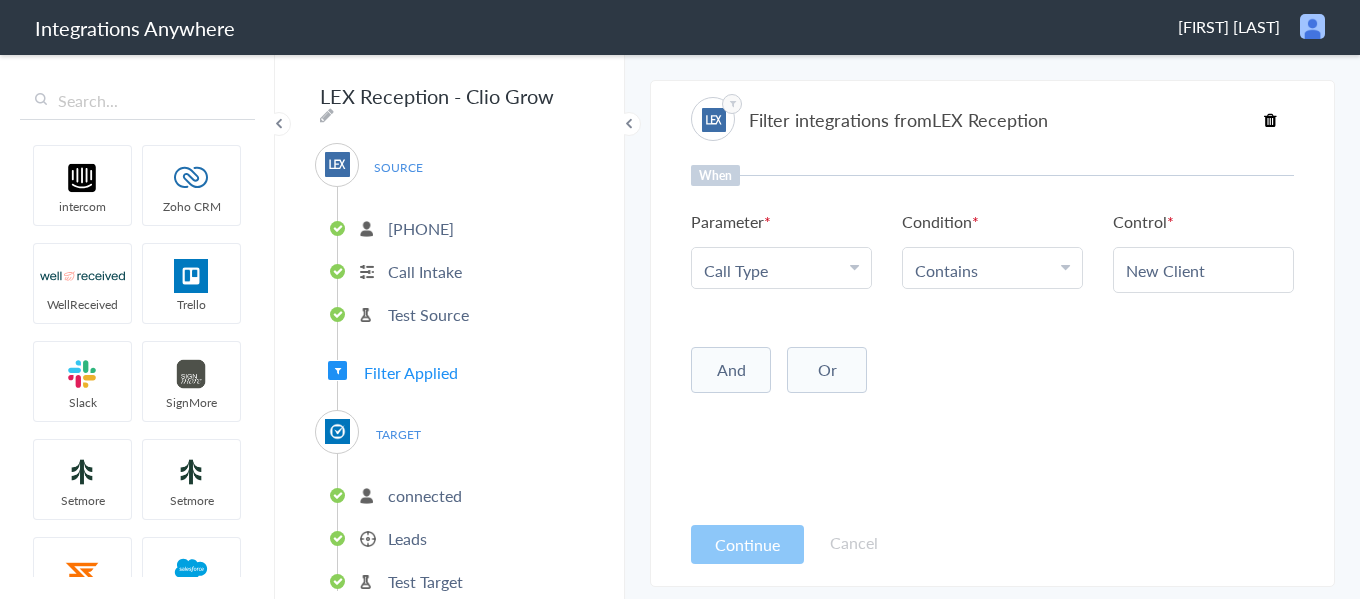 scroll, scrollTop: 70, scrollLeft: 0, axis: vertical 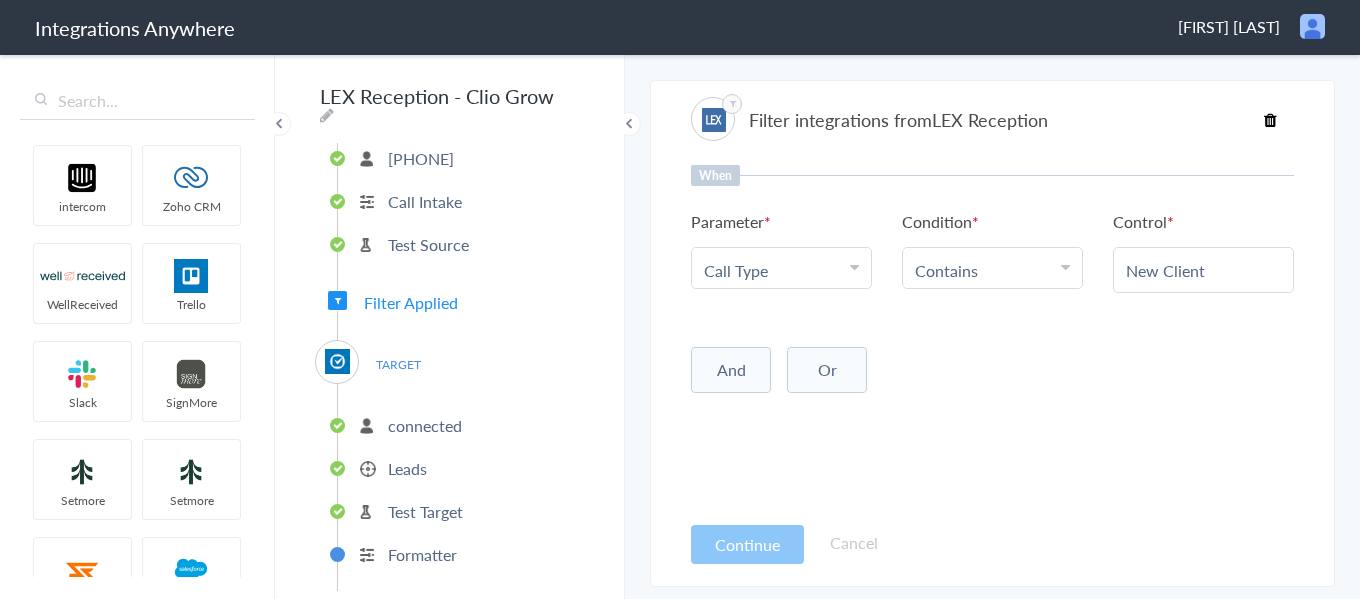 click on "Leads" at bounding box center (407, 468) 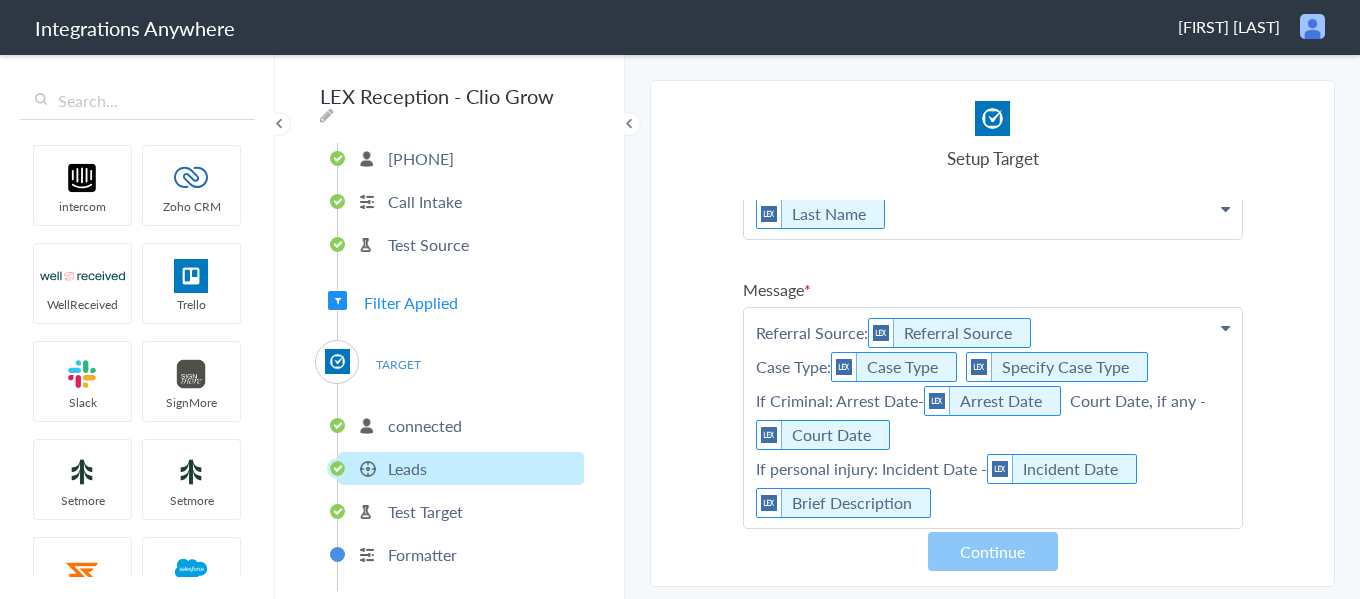 scroll, scrollTop: 200, scrollLeft: 0, axis: vertical 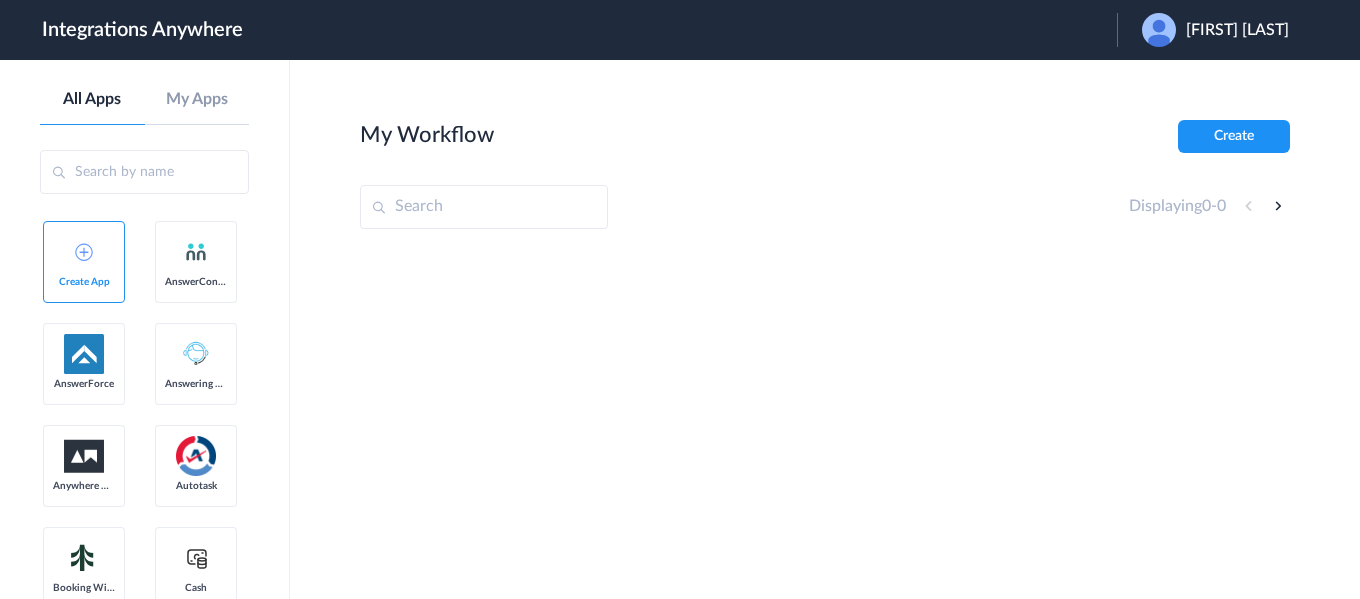 click on "Josh Brownstein" at bounding box center [1237, 30] 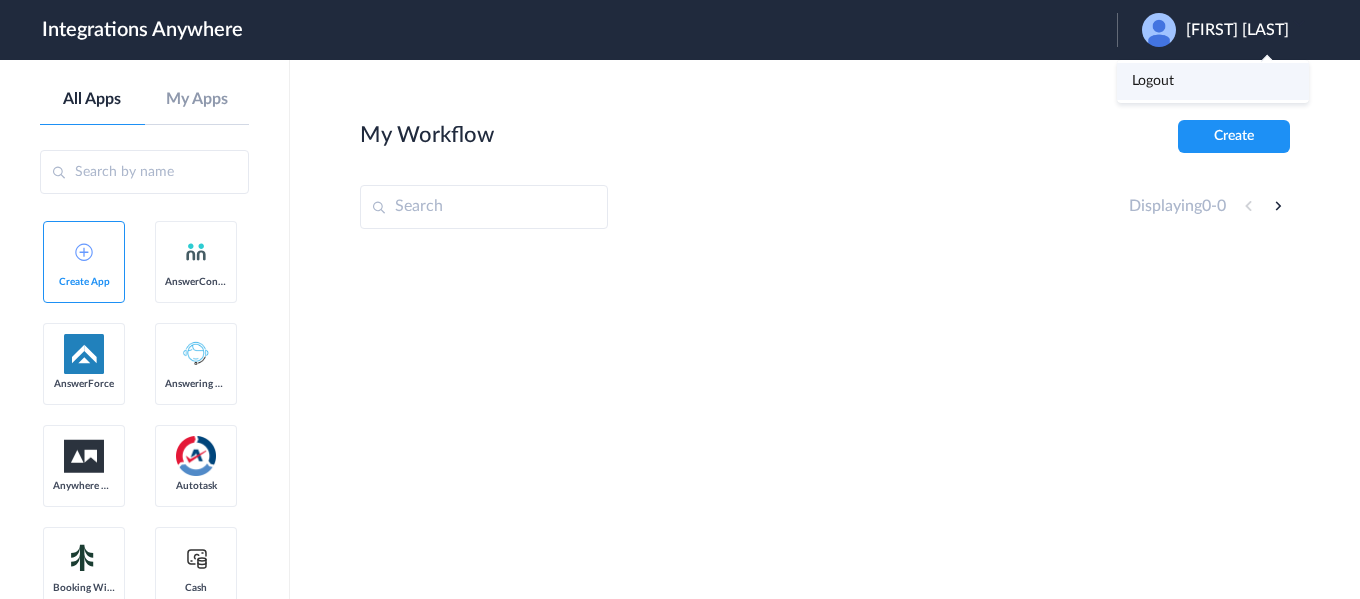 click on "Logout" at bounding box center [1213, 81] 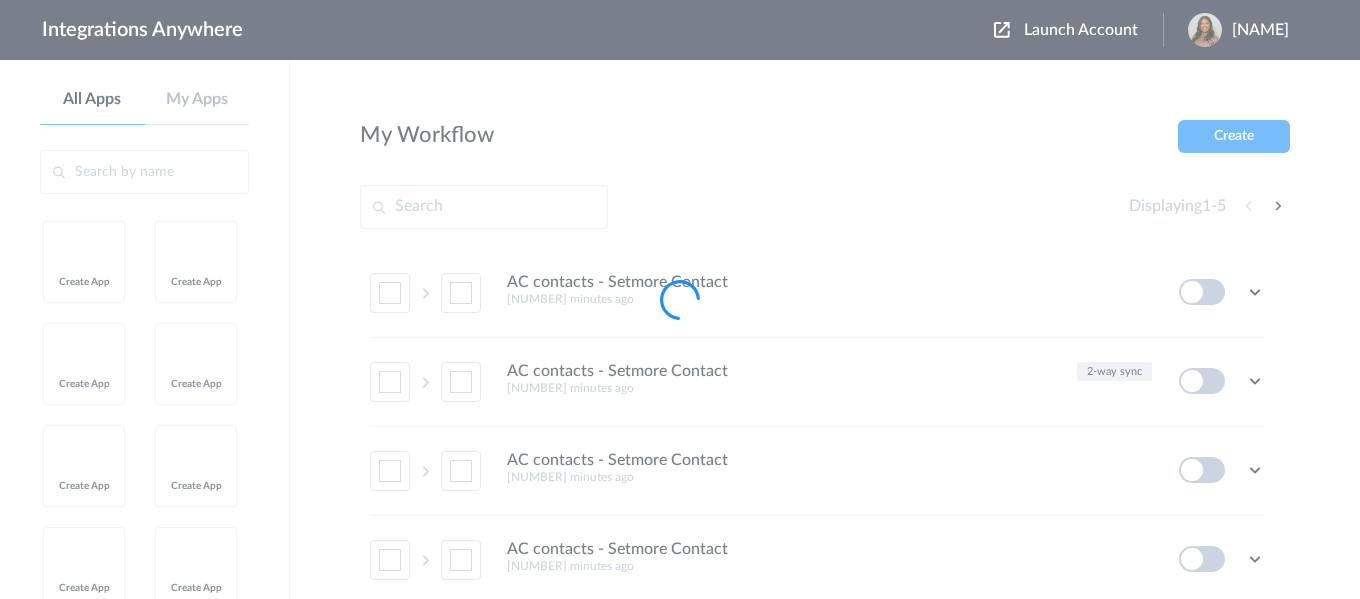 scroll, scrollTop: 0, scrollLeft: 0, axis: both 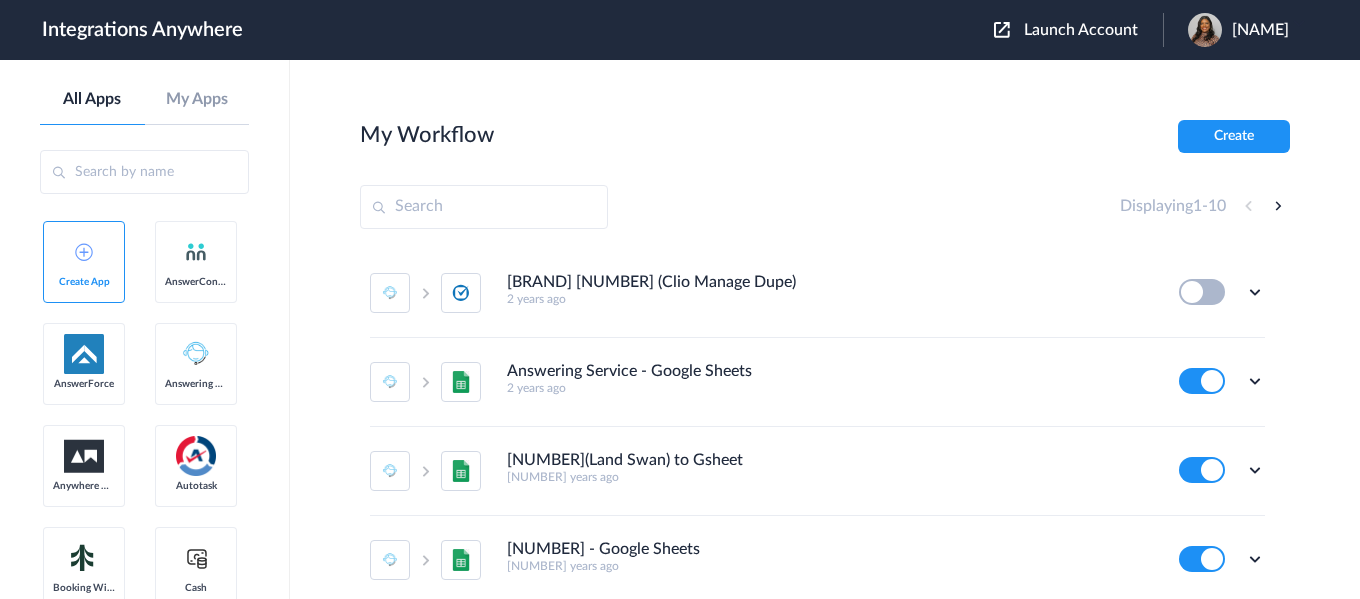 click on "Launch Account
[NAME]
My Account
Logout" at bounding box center (1151, 30) 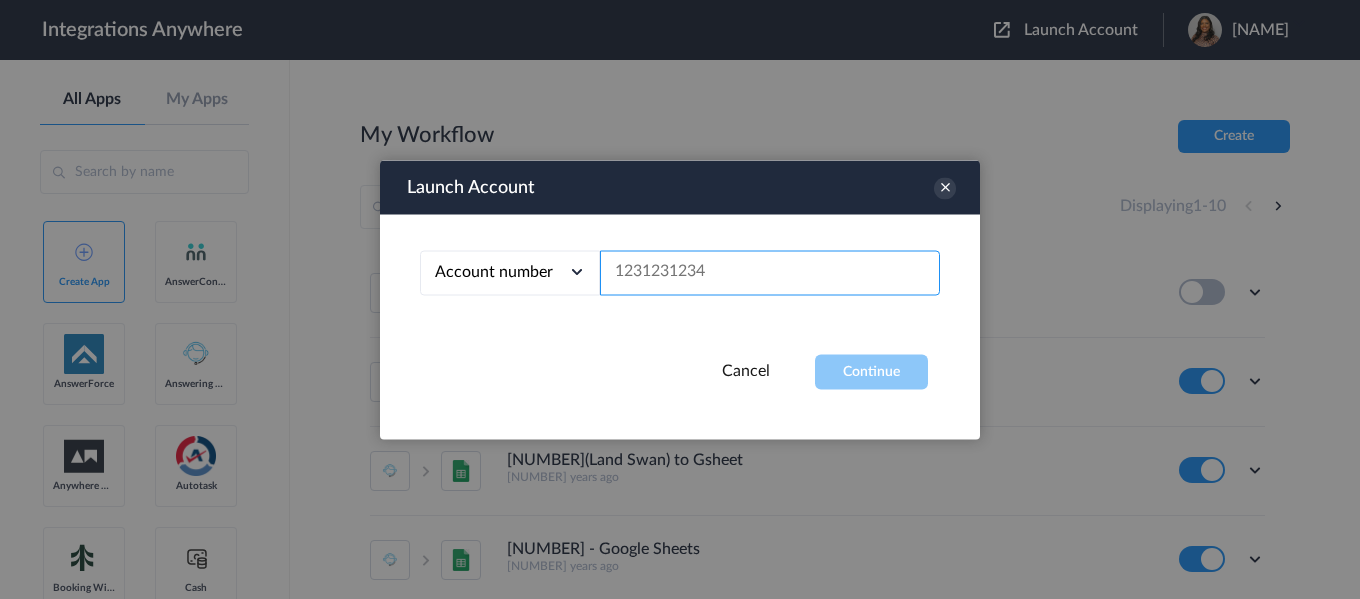 paste on "[NUMBER]" 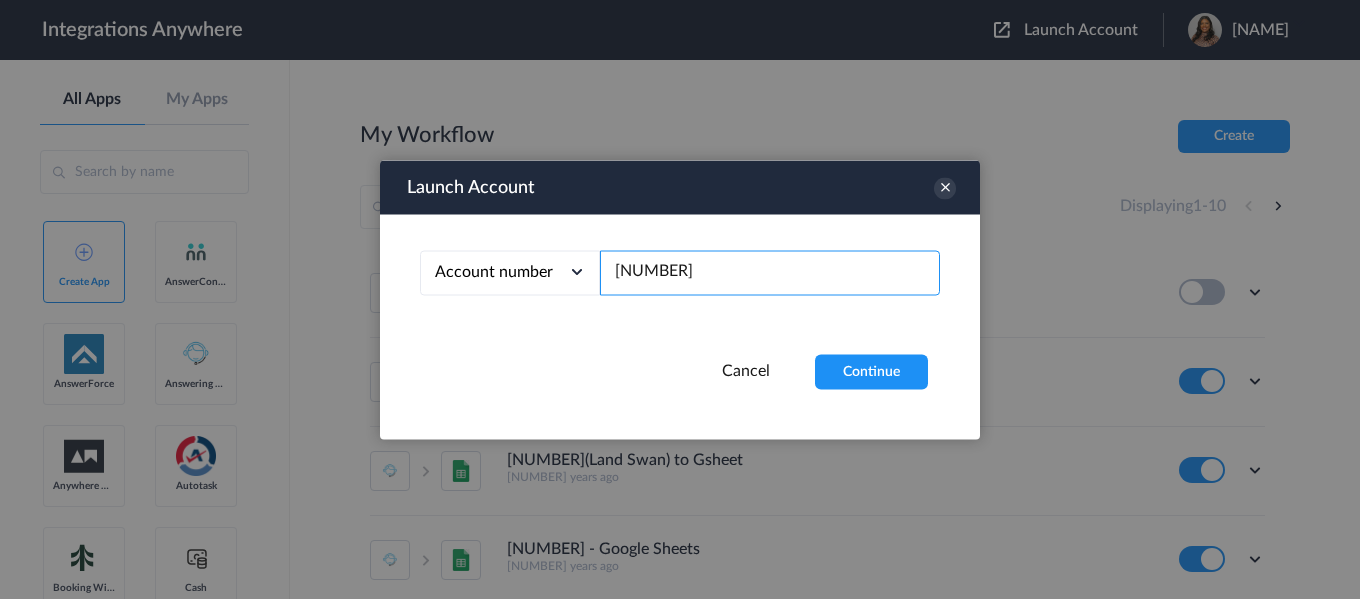 type on "[NUMBER]" 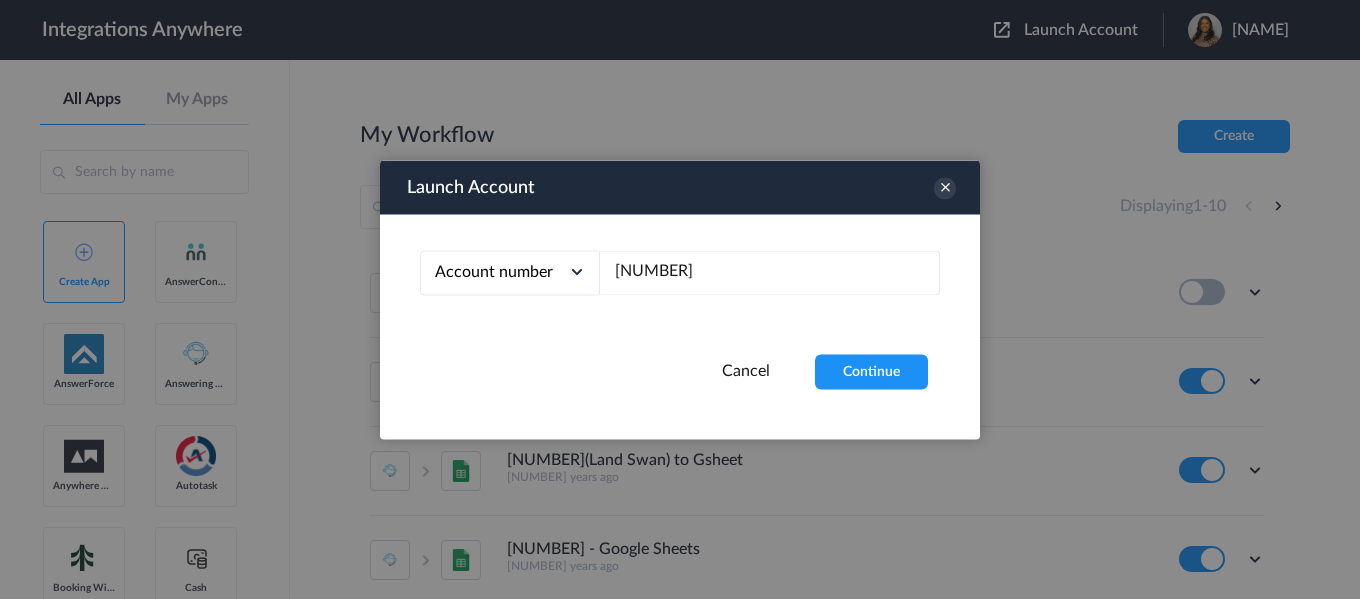 click on "Launch Account
Account number
Account number
Email address
[NUMBER]
Cancel
Continue" at bounding box center (680, 299) 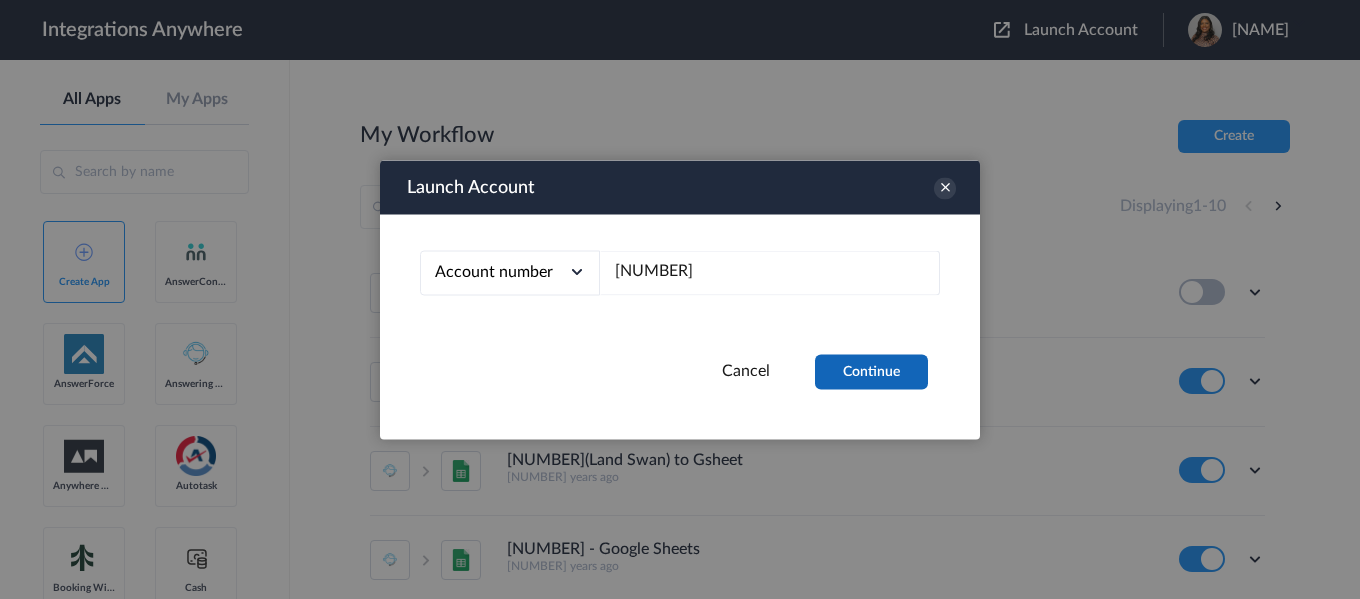 click on "Continue" at bounding box center [871, 371] 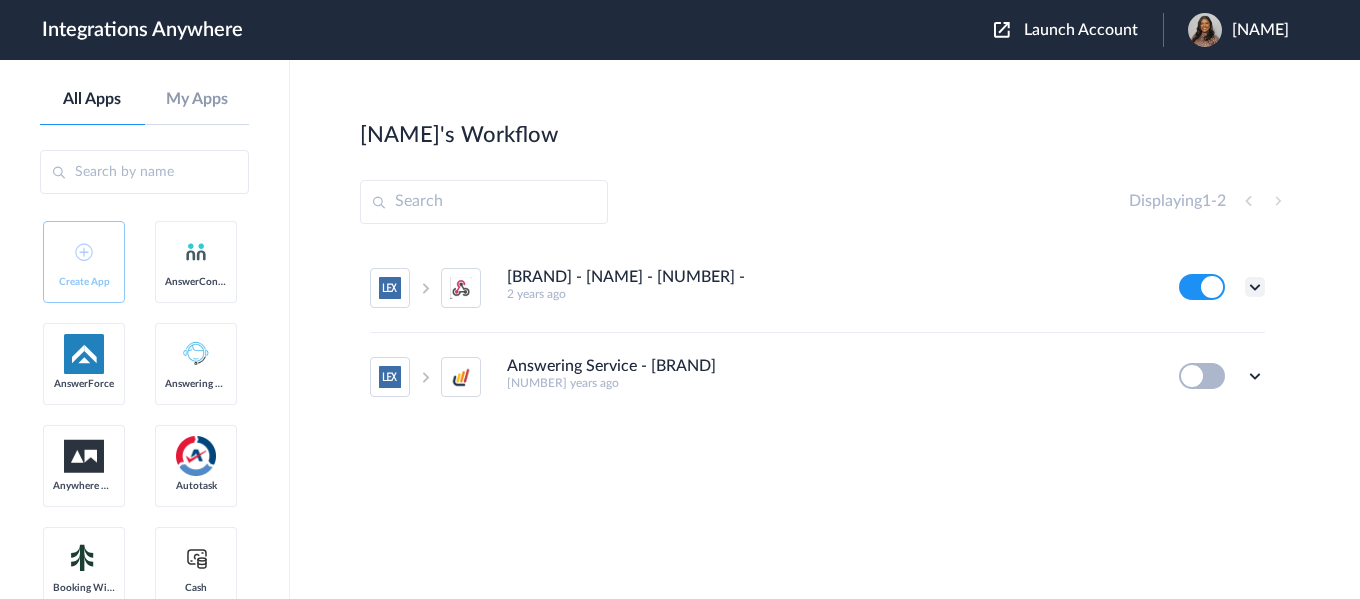click at bounding box center [1255, 287] 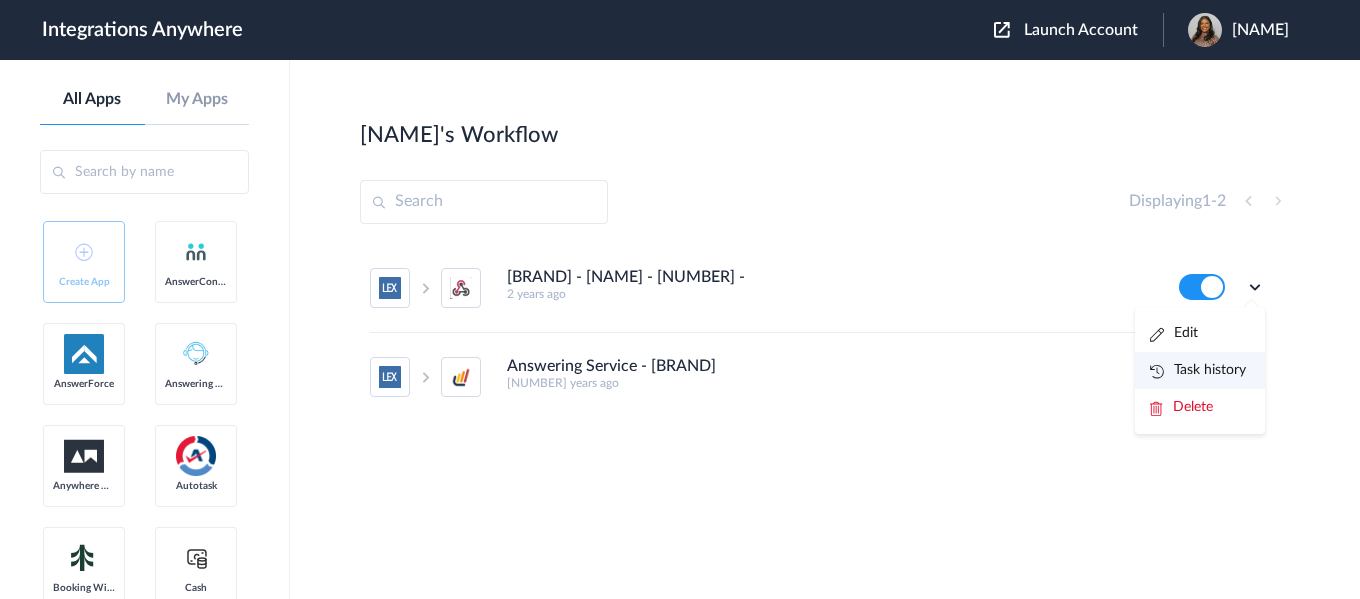 click on "Task history" at bounding box center [1198, 370] 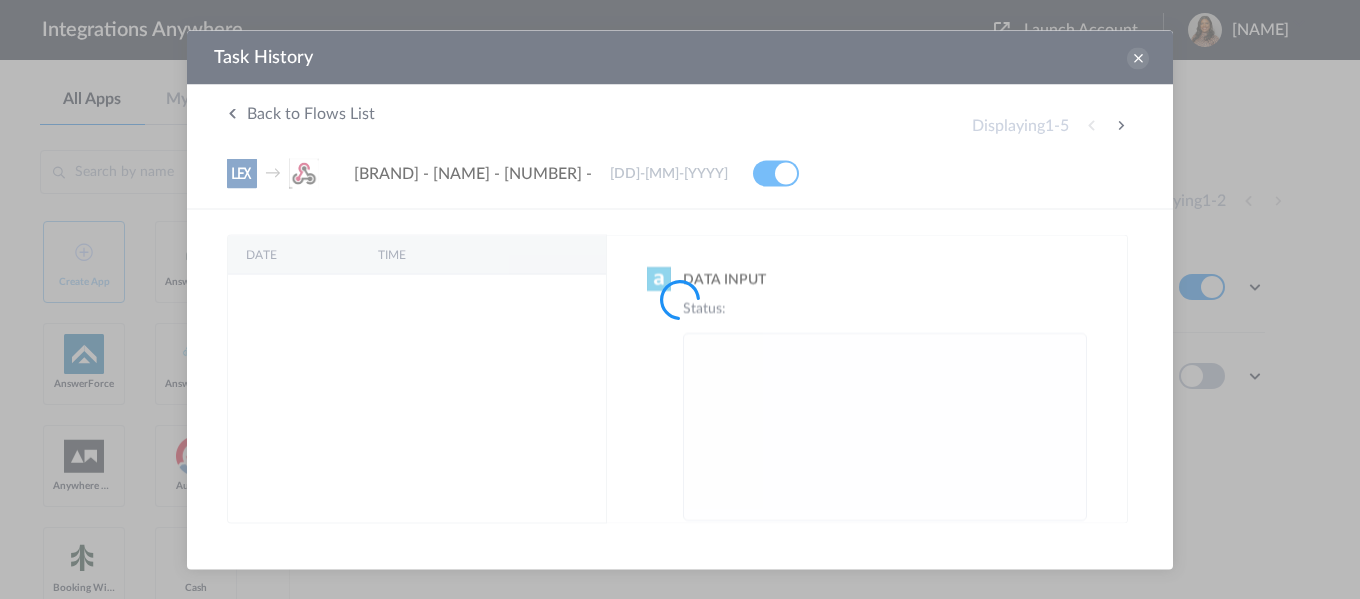 scroll, scrollTop: 0, scrollLeft: 0, axis: both 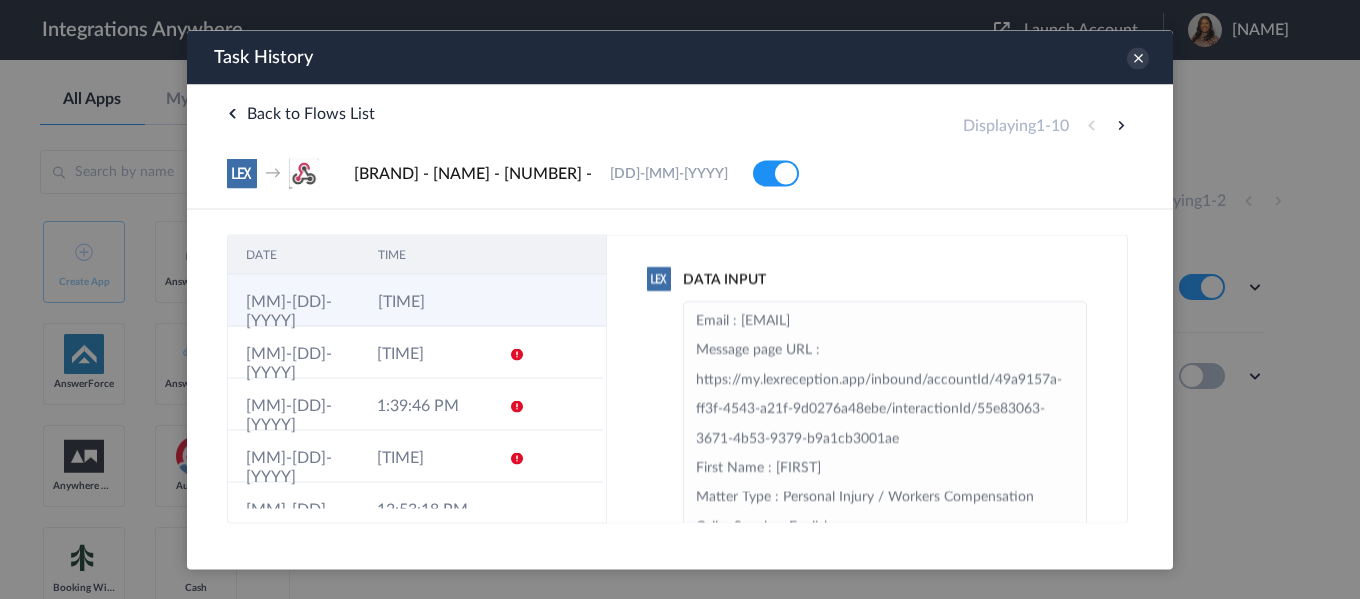 click on "2:06:04 PM" at bounding box center (426, 300) 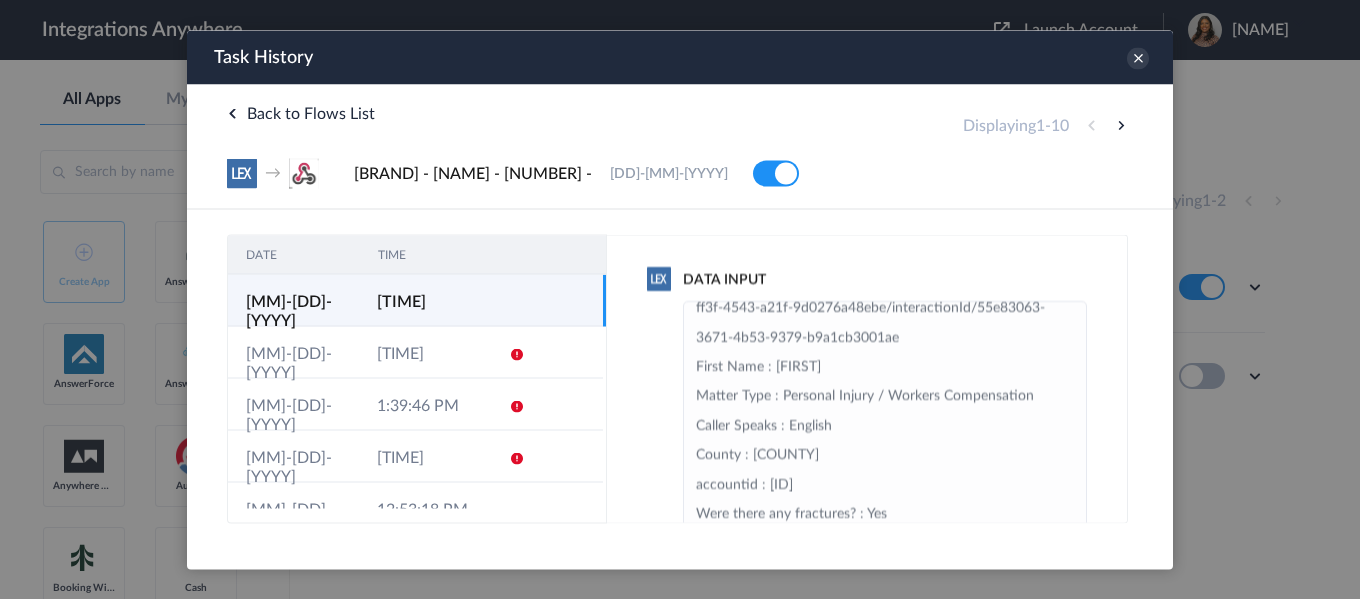 scroll, scrollTop: 100, scrollLeft: 0, axis: vertical 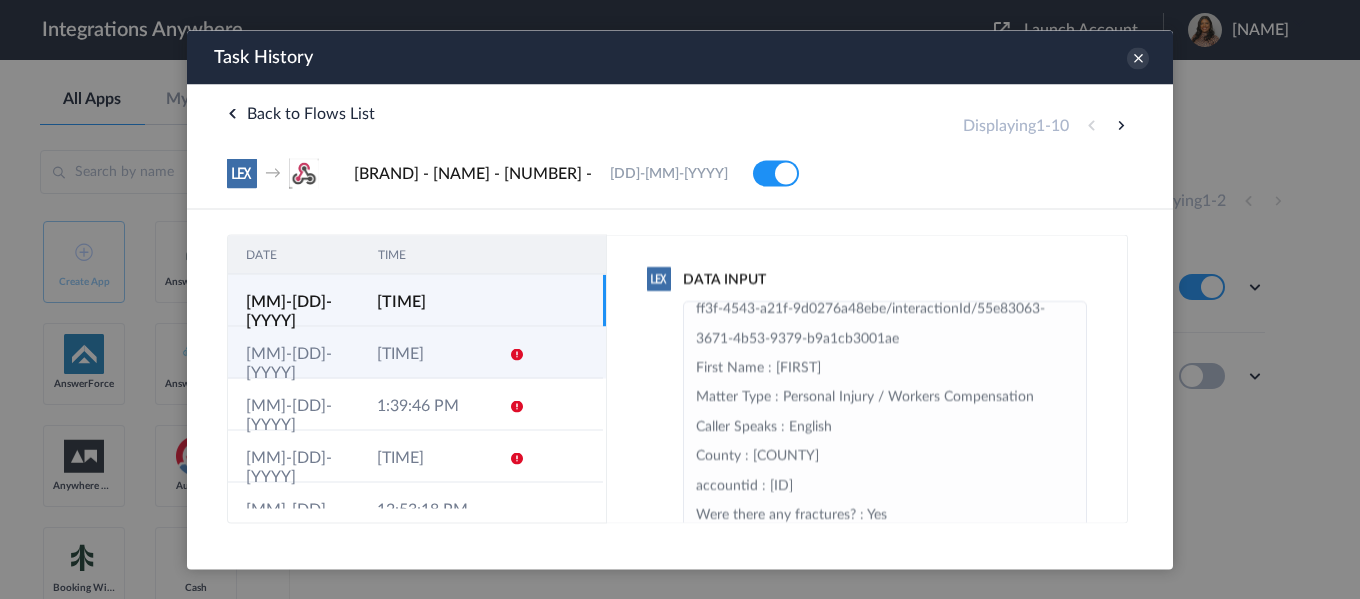click on "[TIME]" at bounding box center (424, 352) 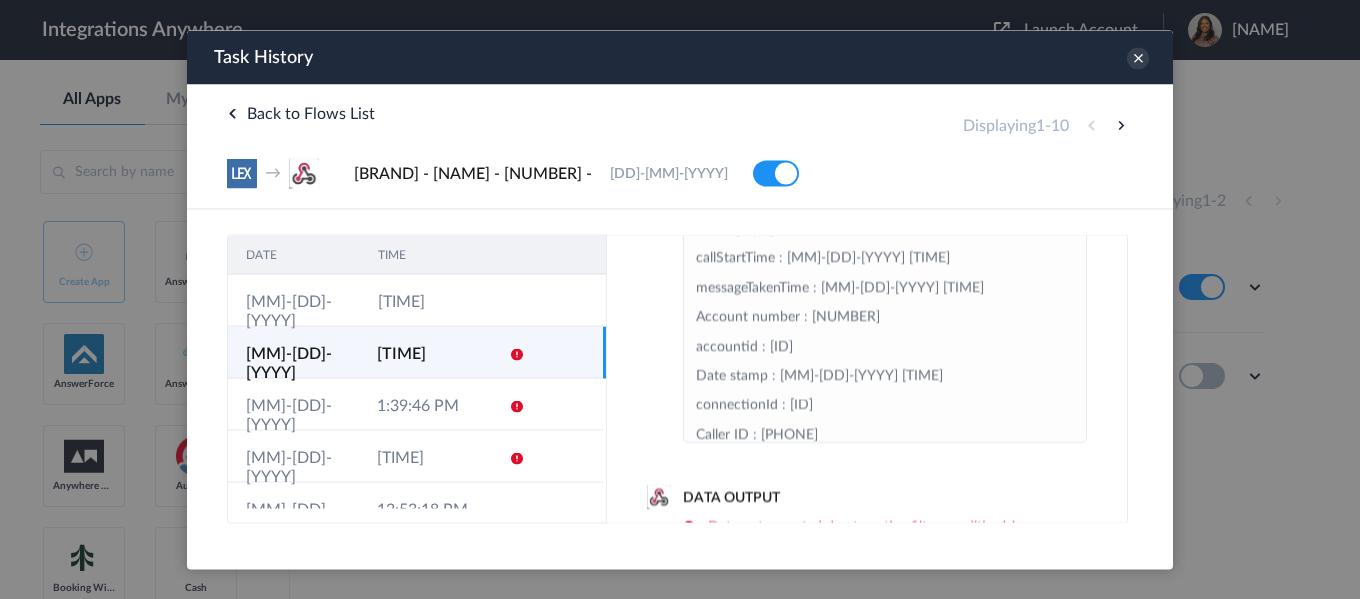 scroll, scrollTop: 0, scrollLeft: 0, axis: both 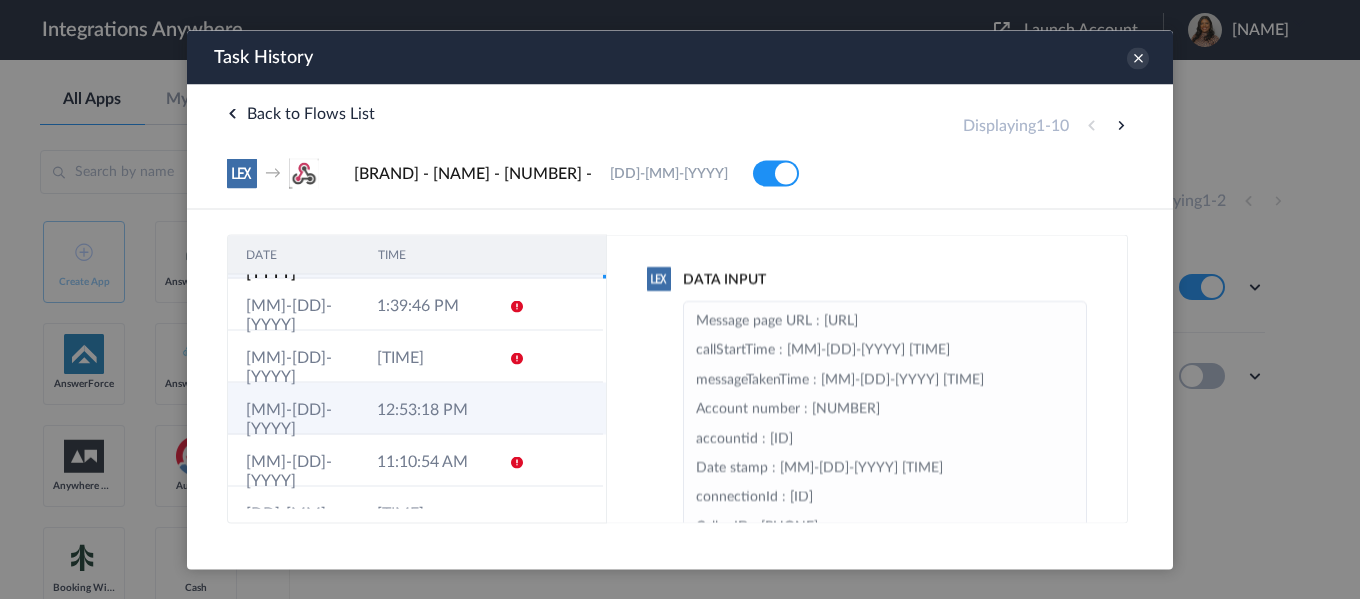 click on "[TIME]" at bounding box center [424, 408] 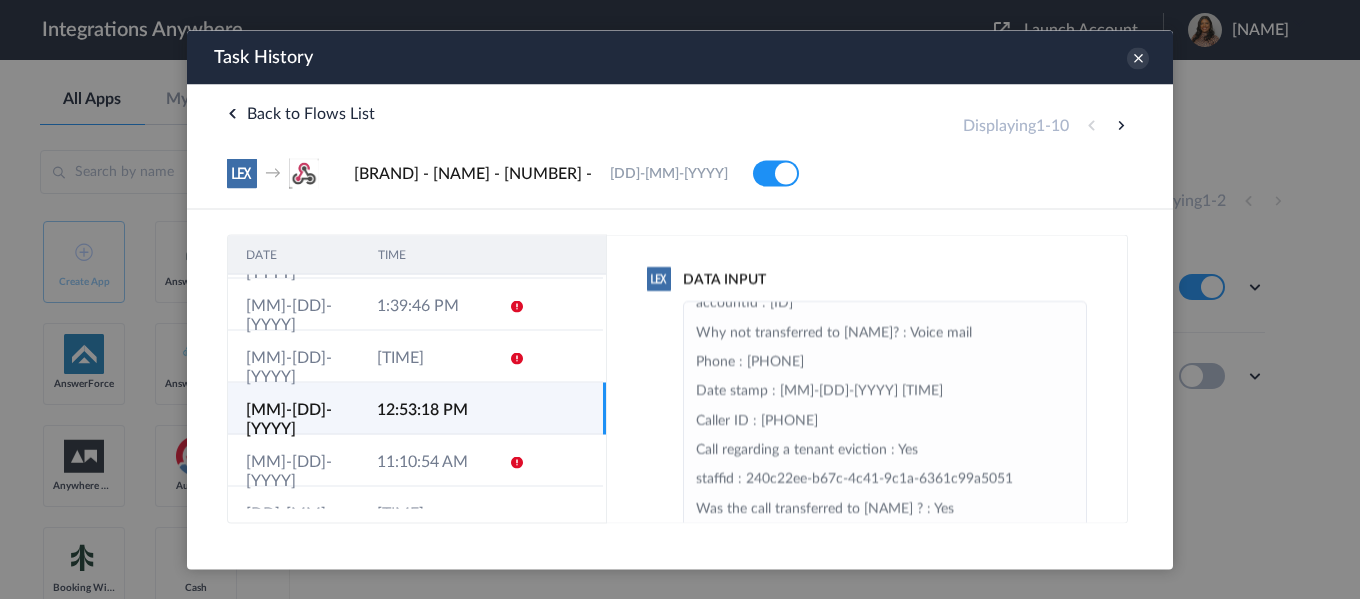 scroll, scrollTop: 300, scrollLeft: 0, axis: vertical 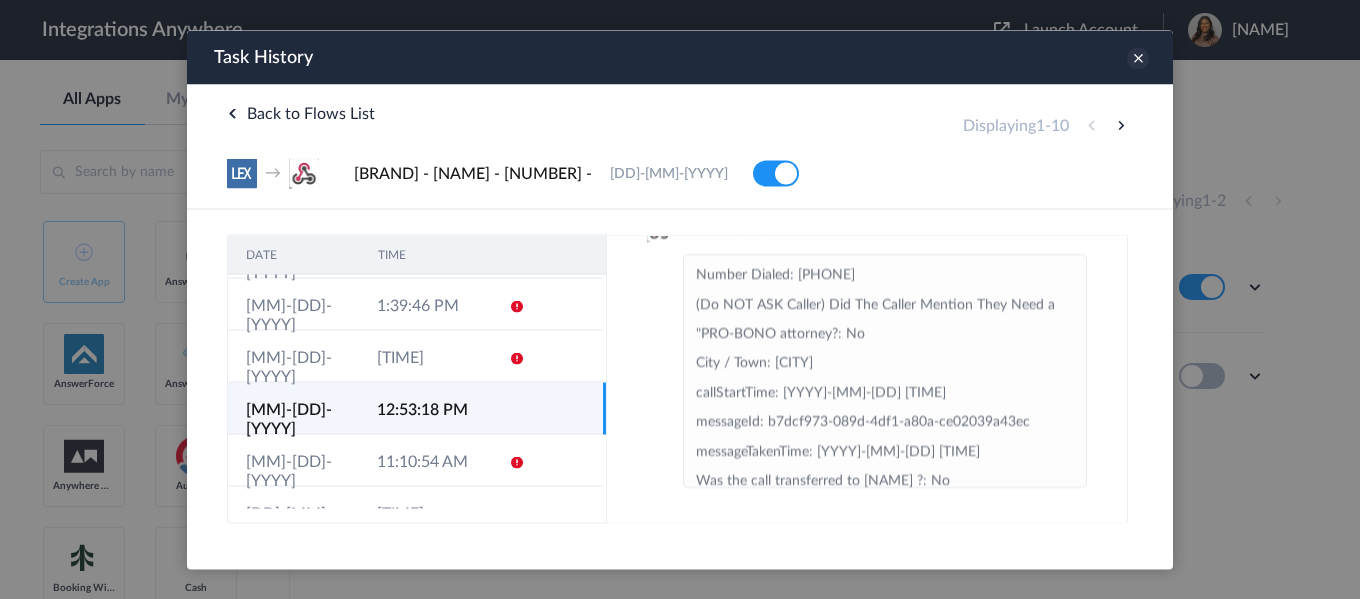 click at bounding box center (1138, 58) 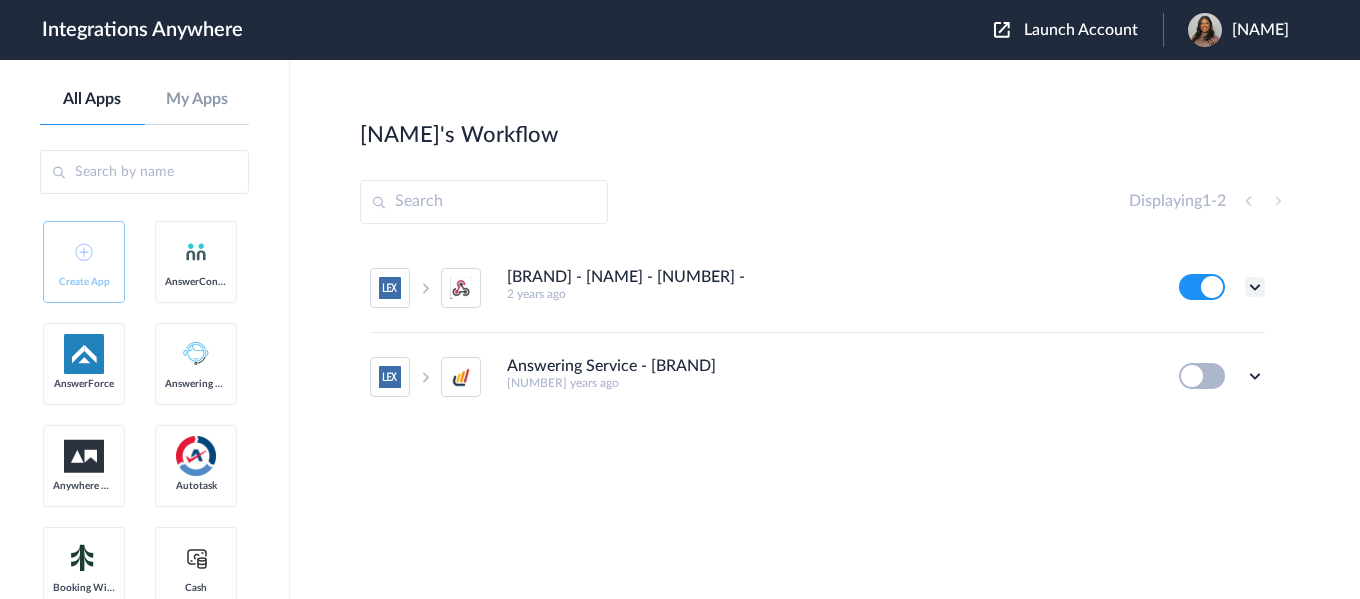 click at bounding box center (1255, 287) 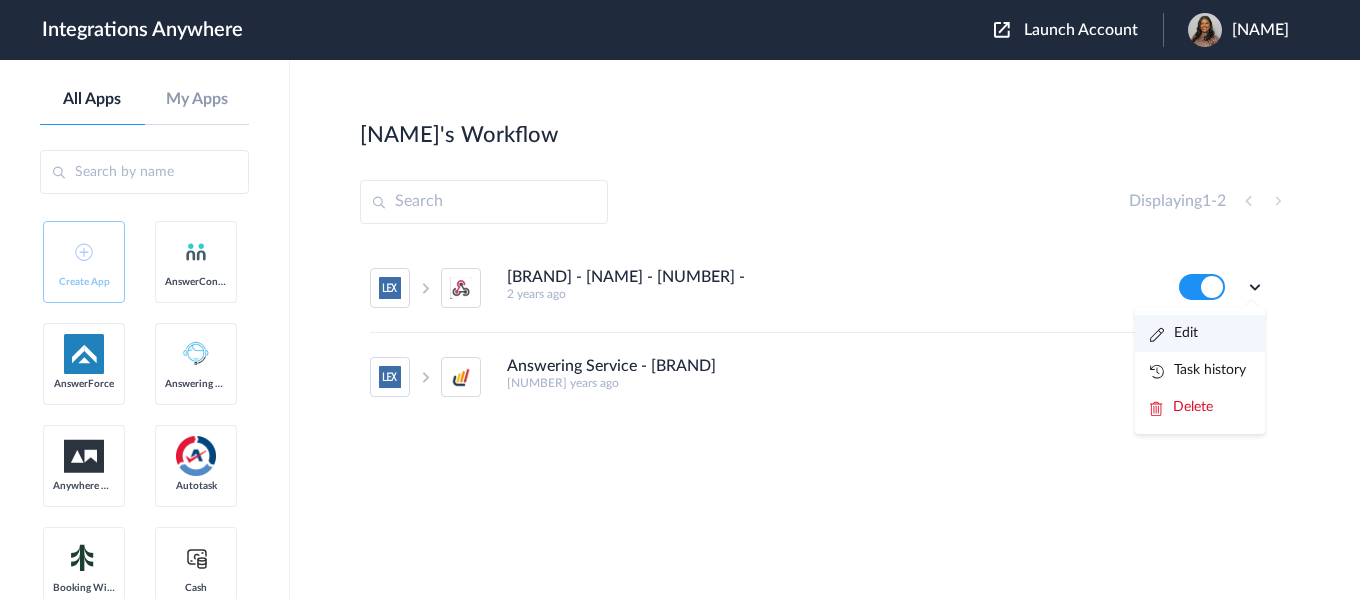 click on "Edit" at bounding box center [1200, 333] 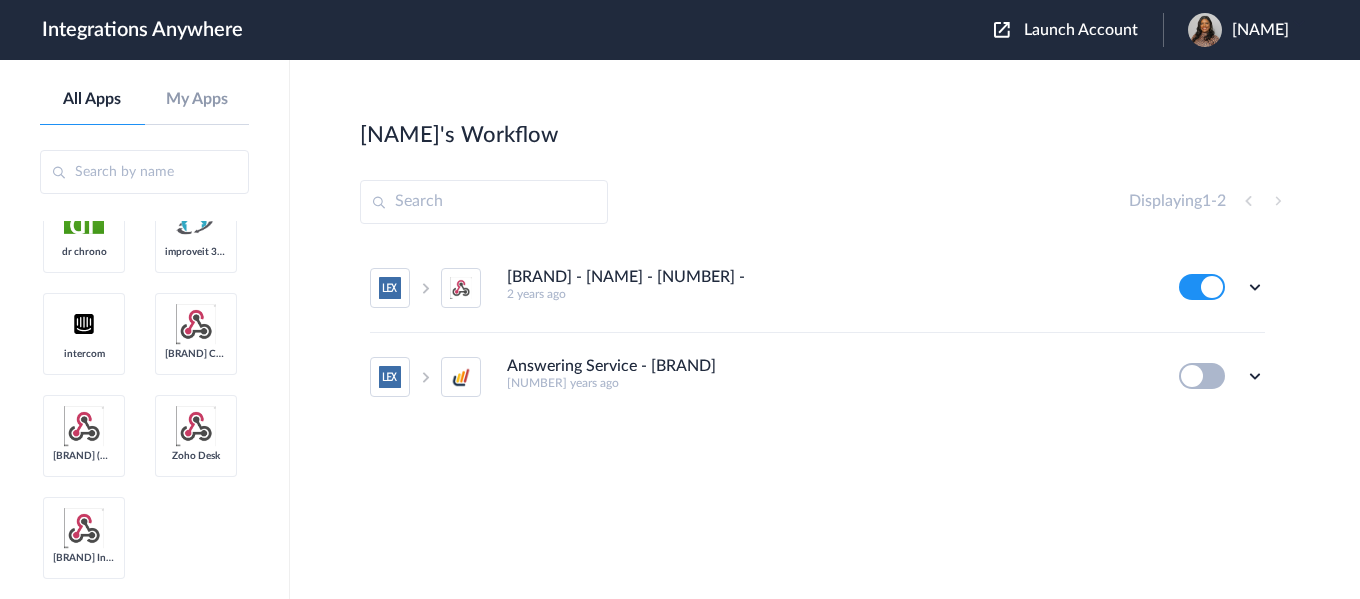 scroll, scrollTop: 5100, scrollLeft: 0, axis: vertical 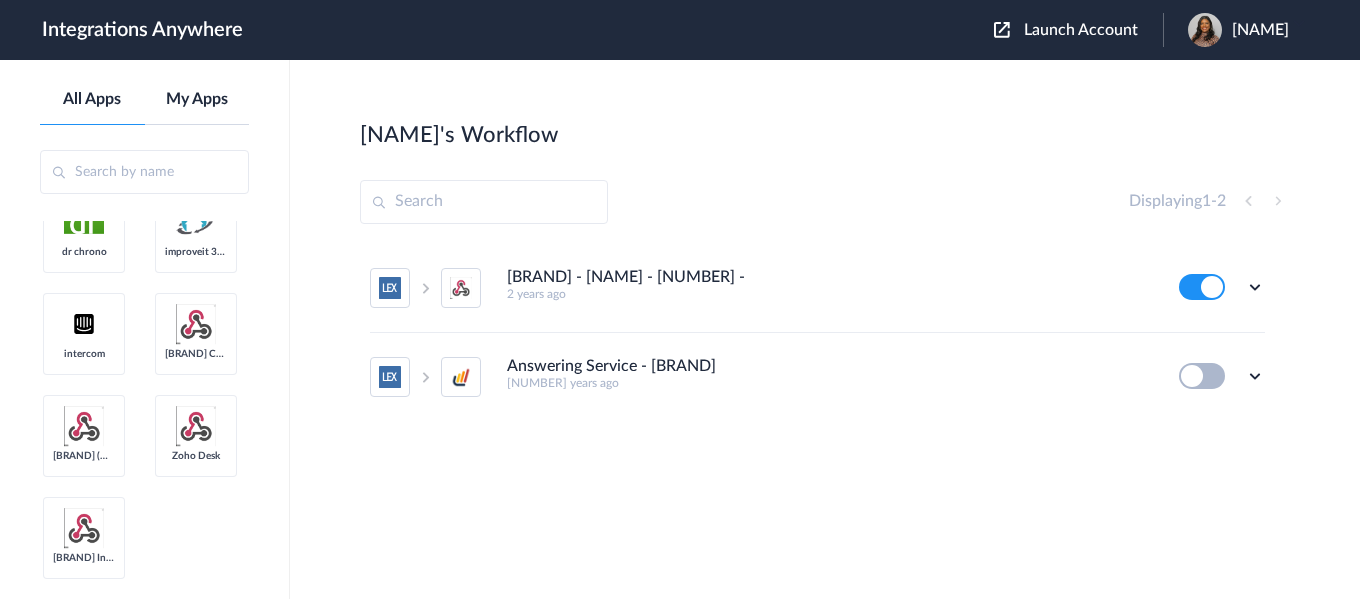 click on "My Apps" at bounding box center [197, 99] 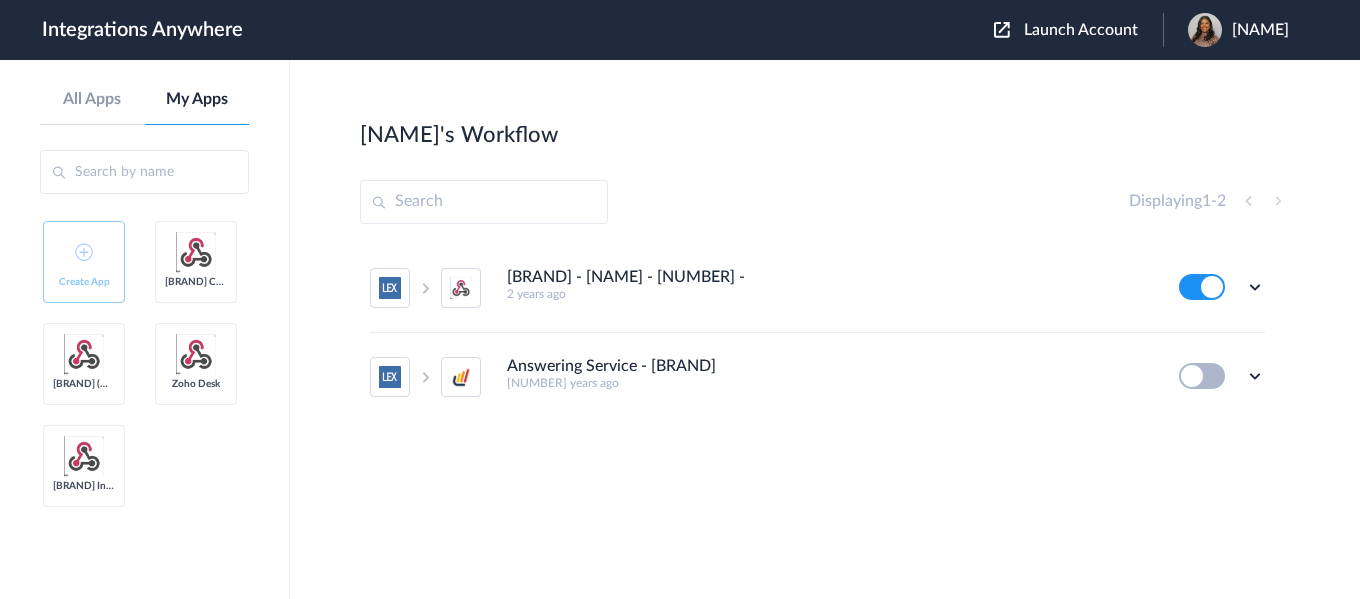 scroll, scrollTop: 0, scrollLeft: 0, axis: both 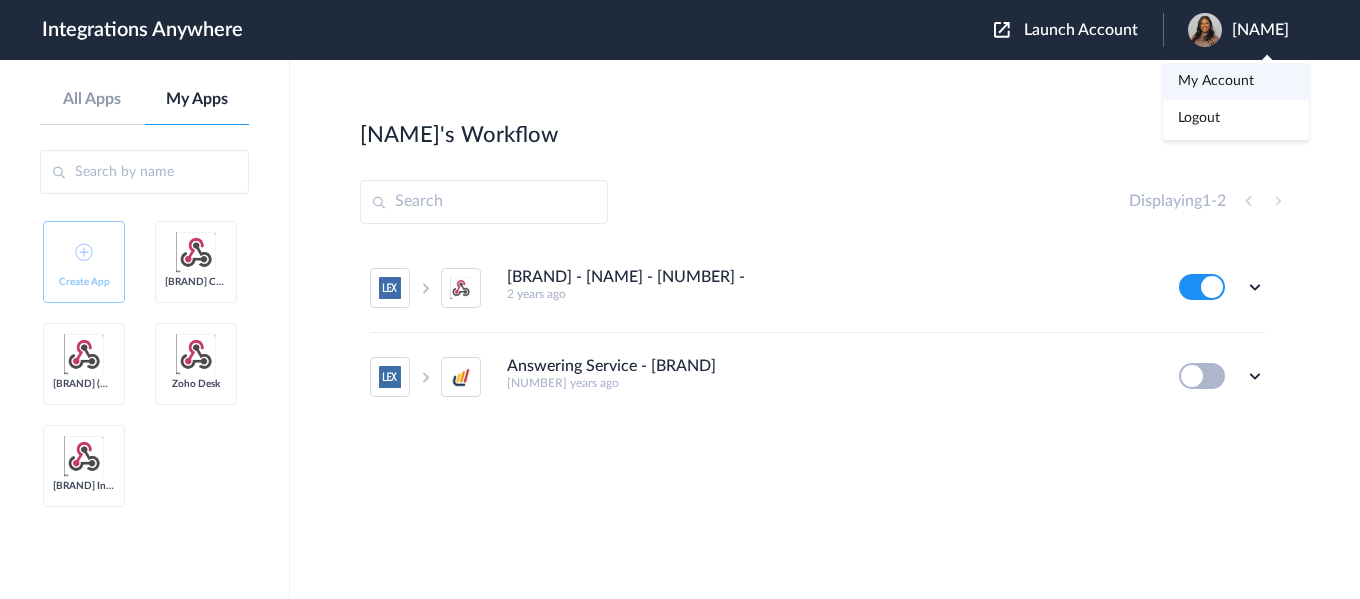 click on "My Account" at bounding box center (1216, 81) 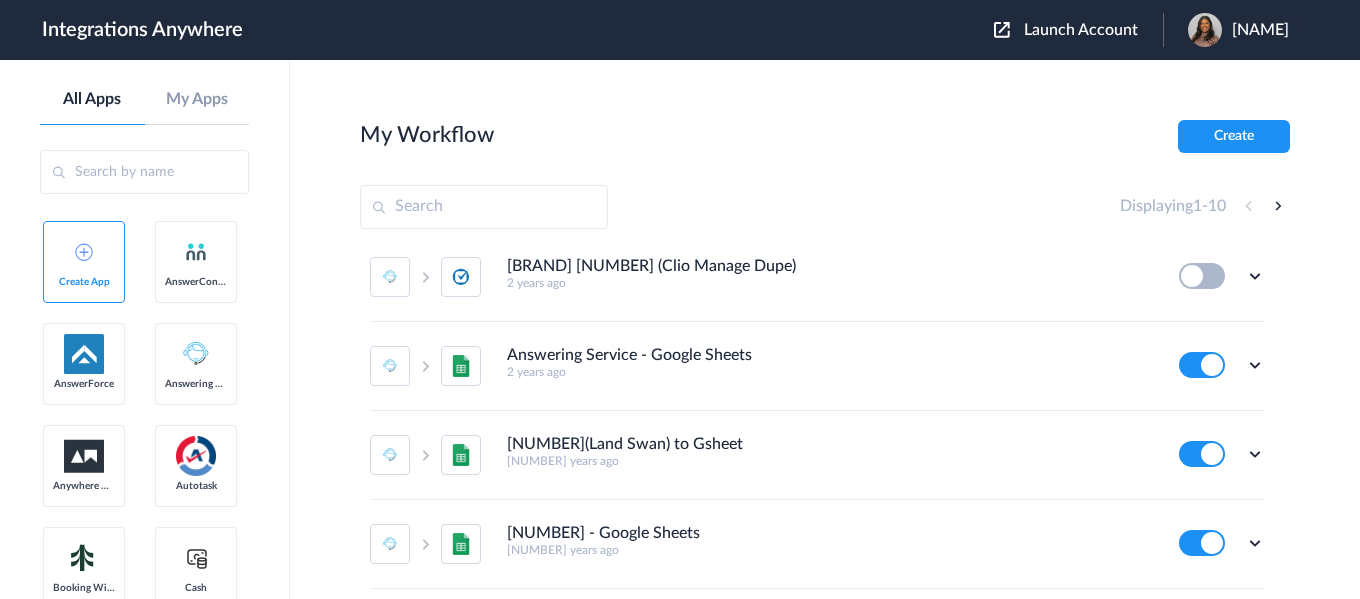 scroll, scrollTop: 0, scrollLeft: 0, axis: both 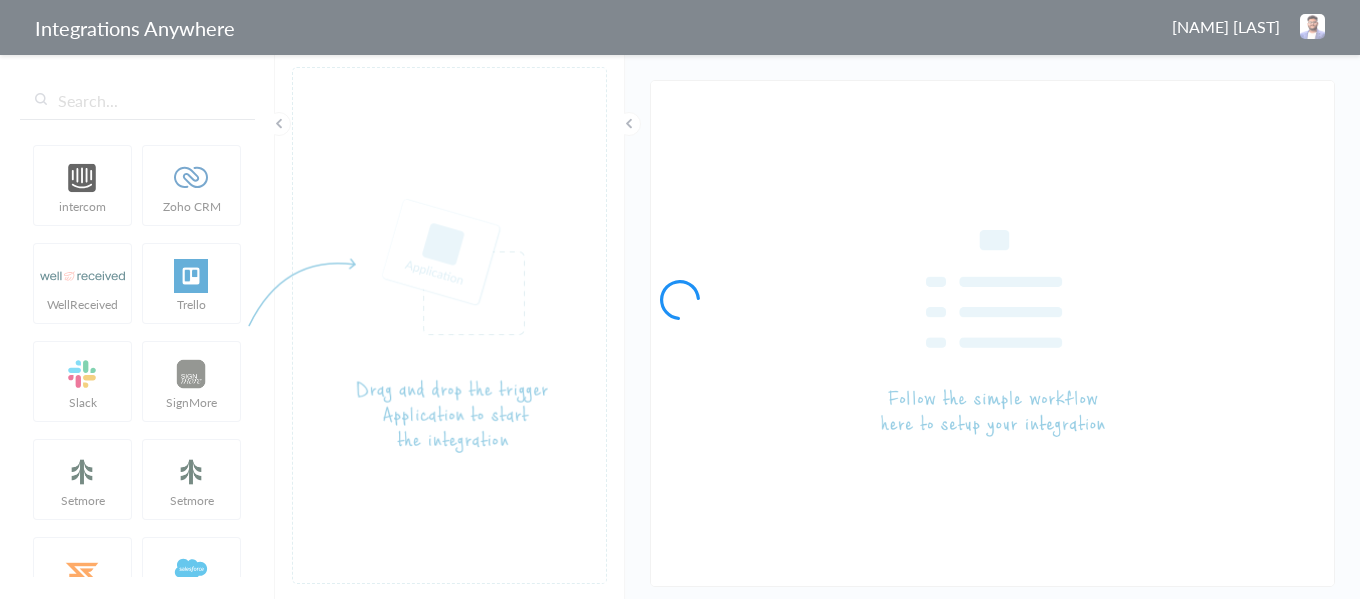 type on "[BRAND] - [NAME] - [NUMBER] -" 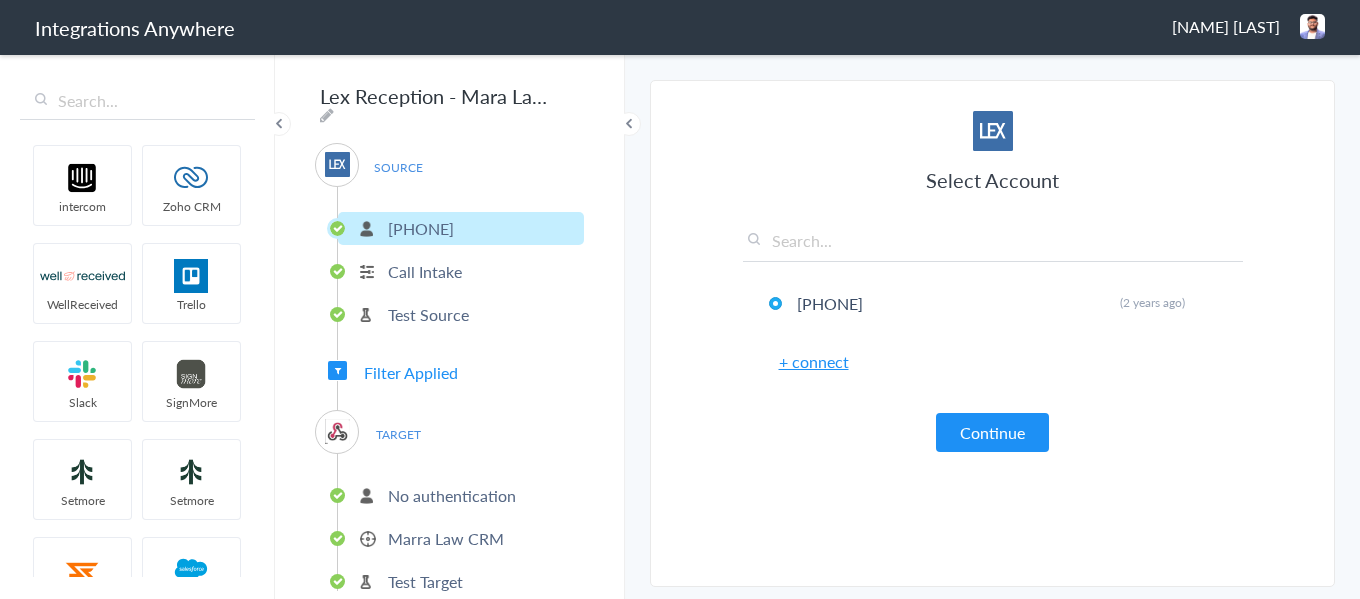 click on "TARGET" at bounding box center (398, 434) 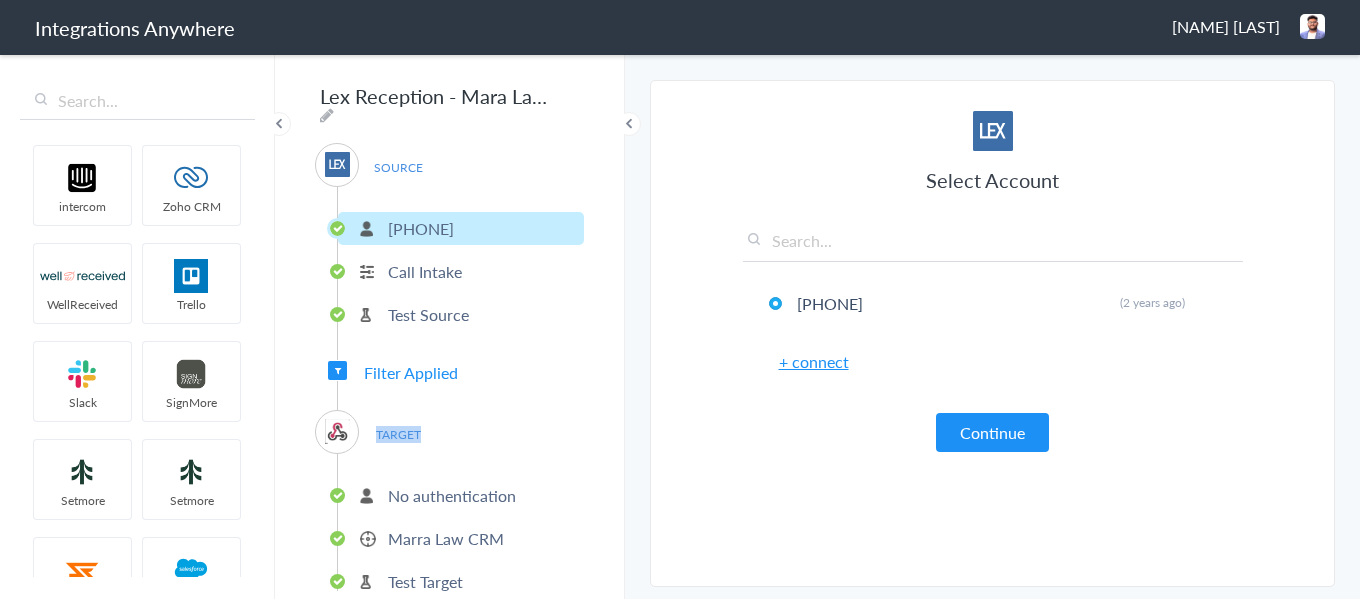 click on "TARGET" at bounding box center (398, 434) 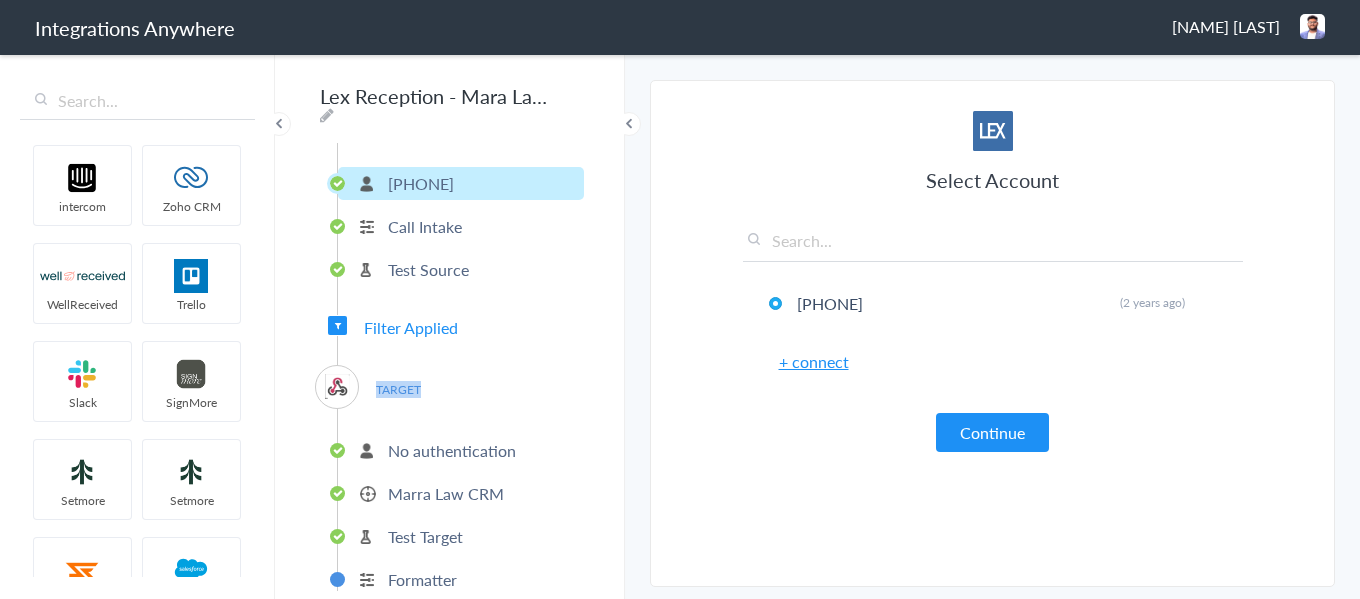 scroll, scrollTop: 70, scrollLeft: 0, axis: vertical 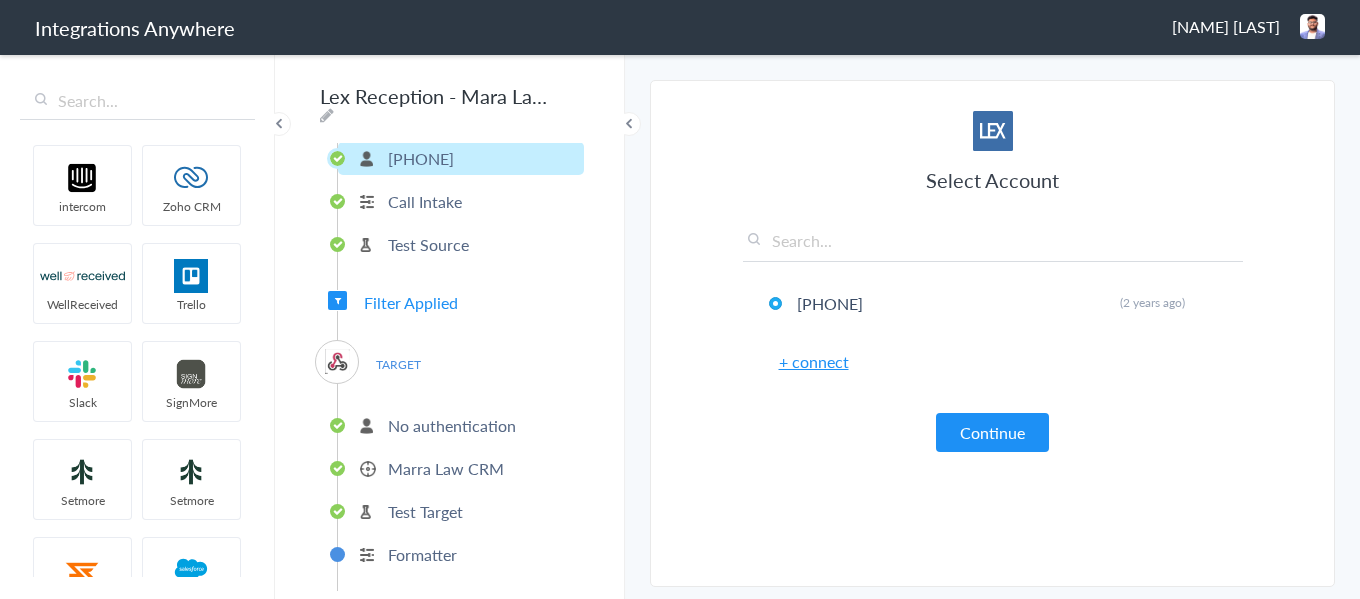click on "Marra Law CRM" at bounding box center (446, 468) 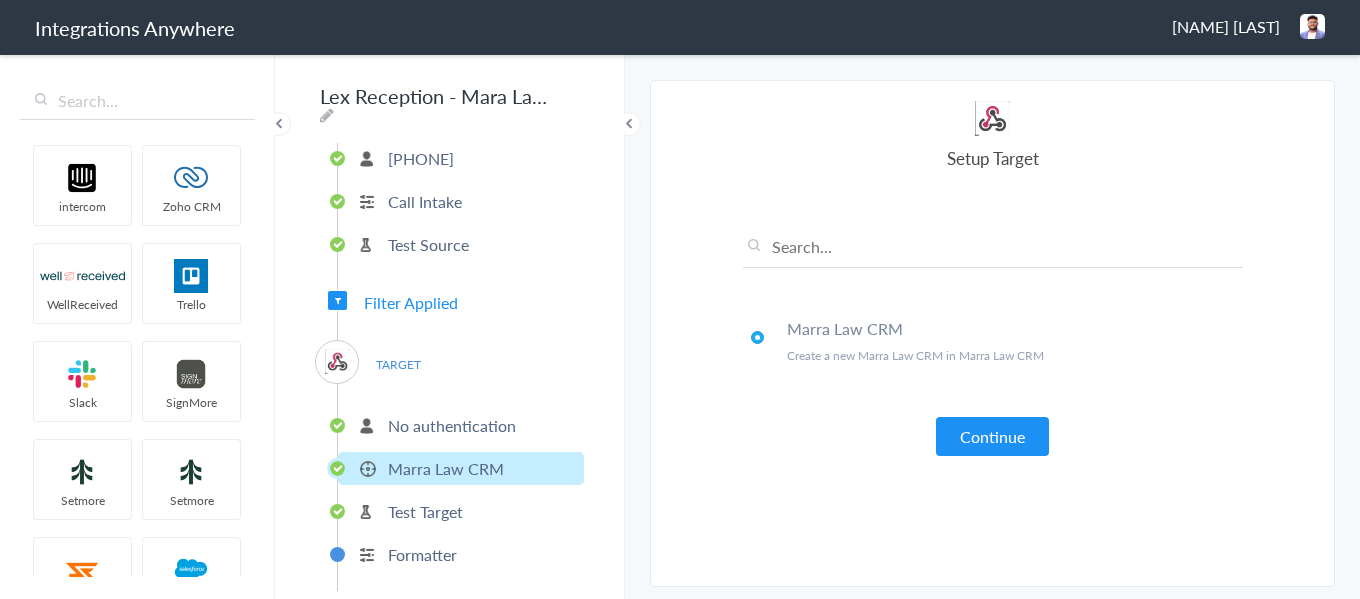 click on "Test Target" at bounding box center [425, 511] 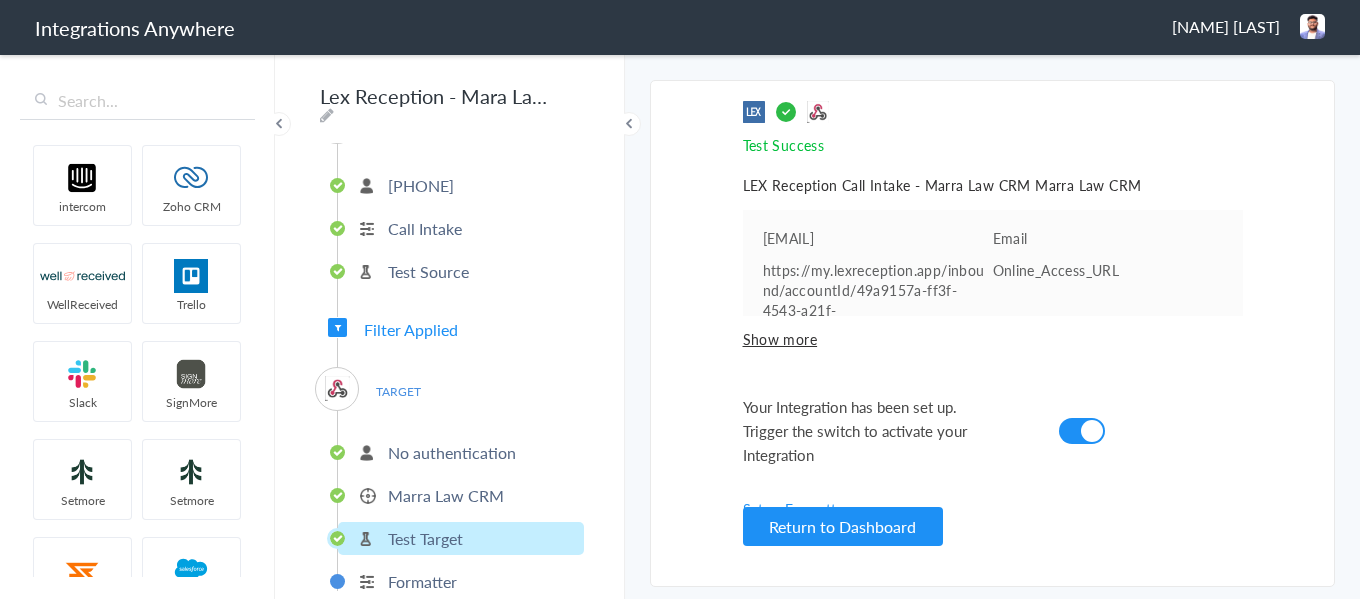 scroll, scrollTop: 0, scrollLeft: 0, axis: both 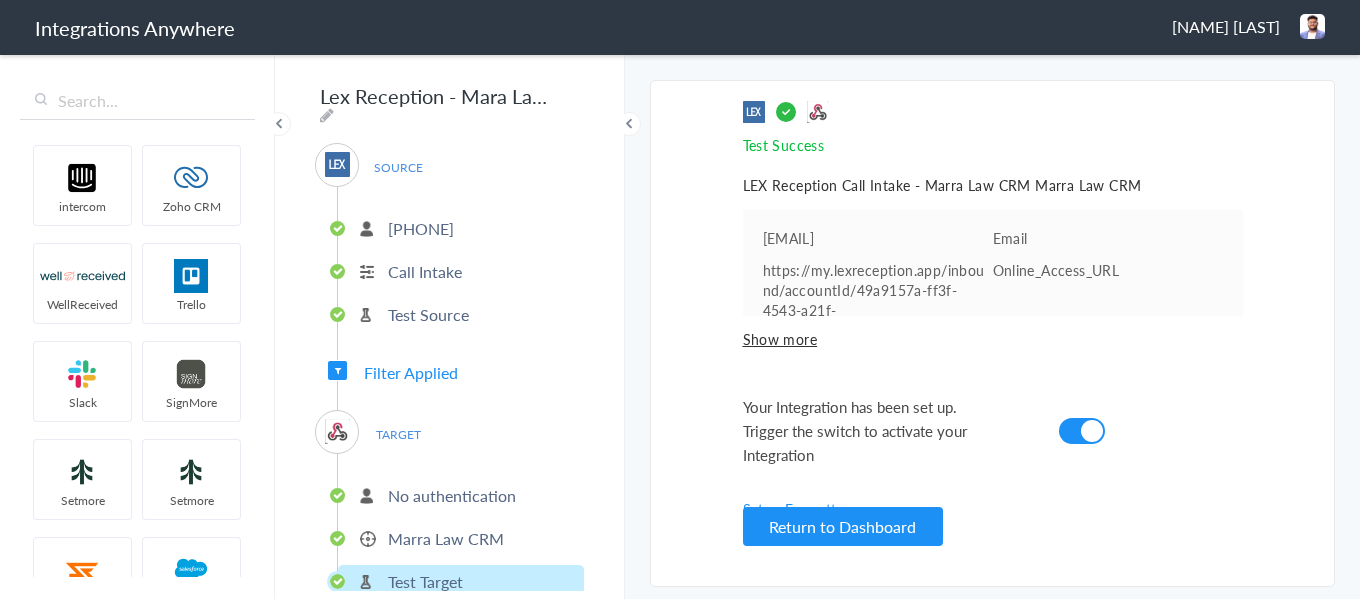 click on "Marra Law CRM" at bounding box center [446, 538] 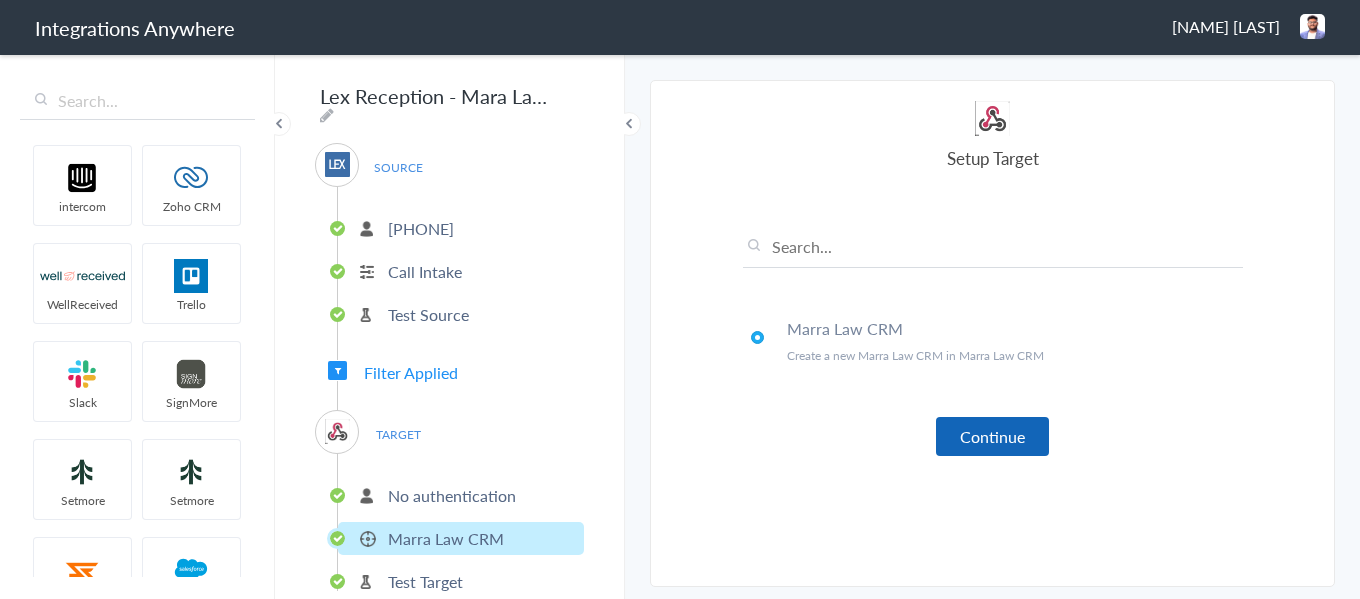 click on "Continue" at bounding box center (992, 436) 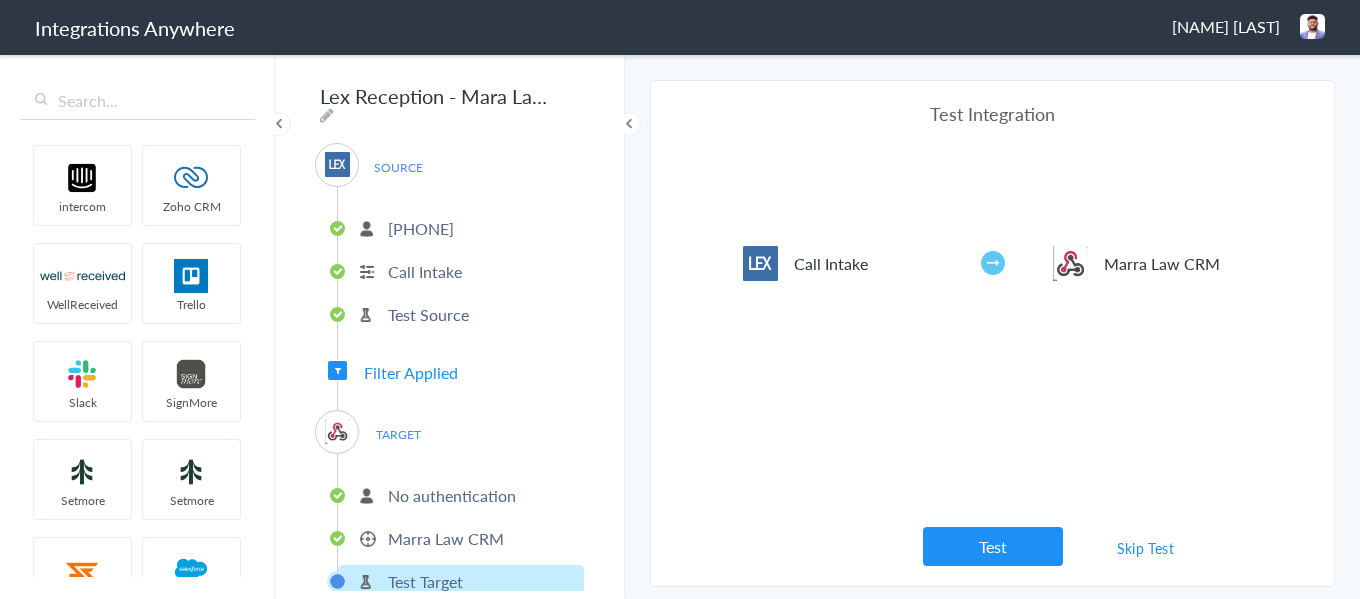 click on "No authentication" at bounding box center (452, 495) 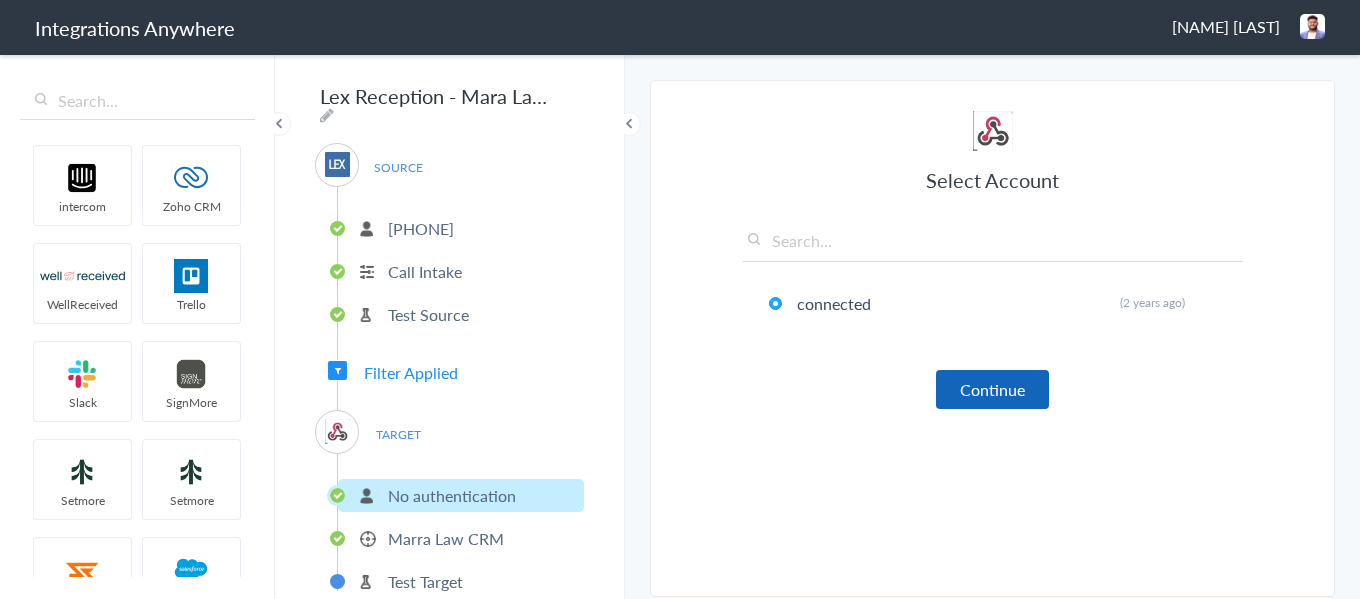 click on "Continue" at bounding box center (992, 389) 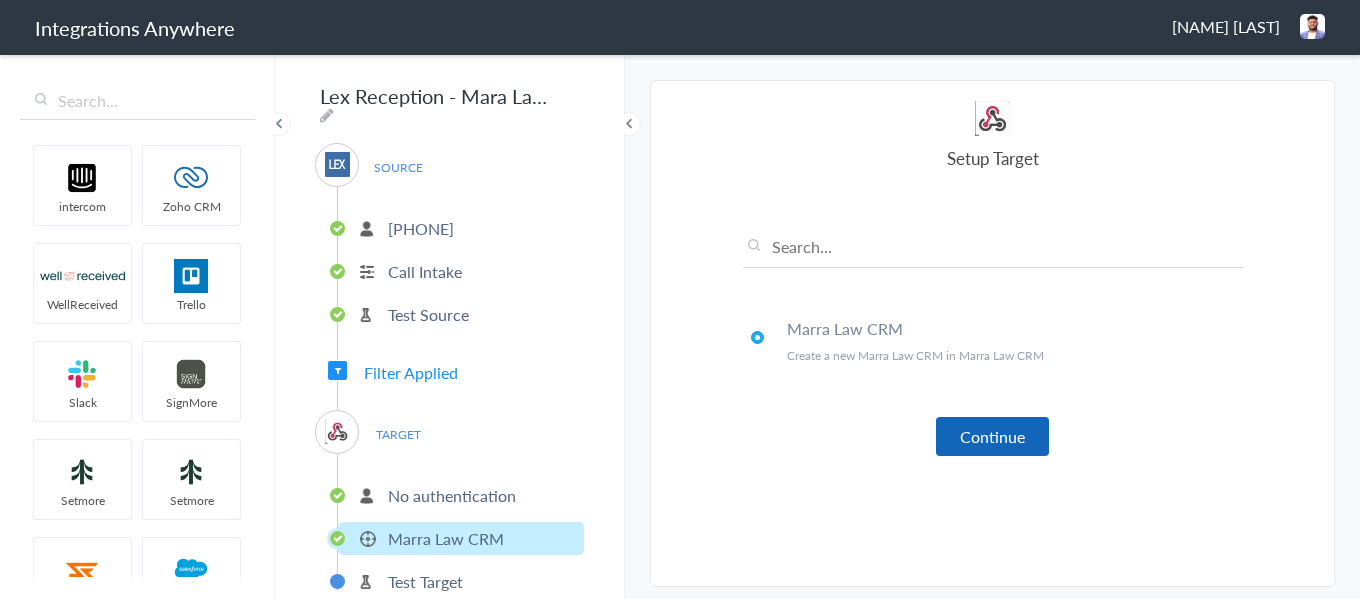 click on "Continue" at bounding box center [992, 436] 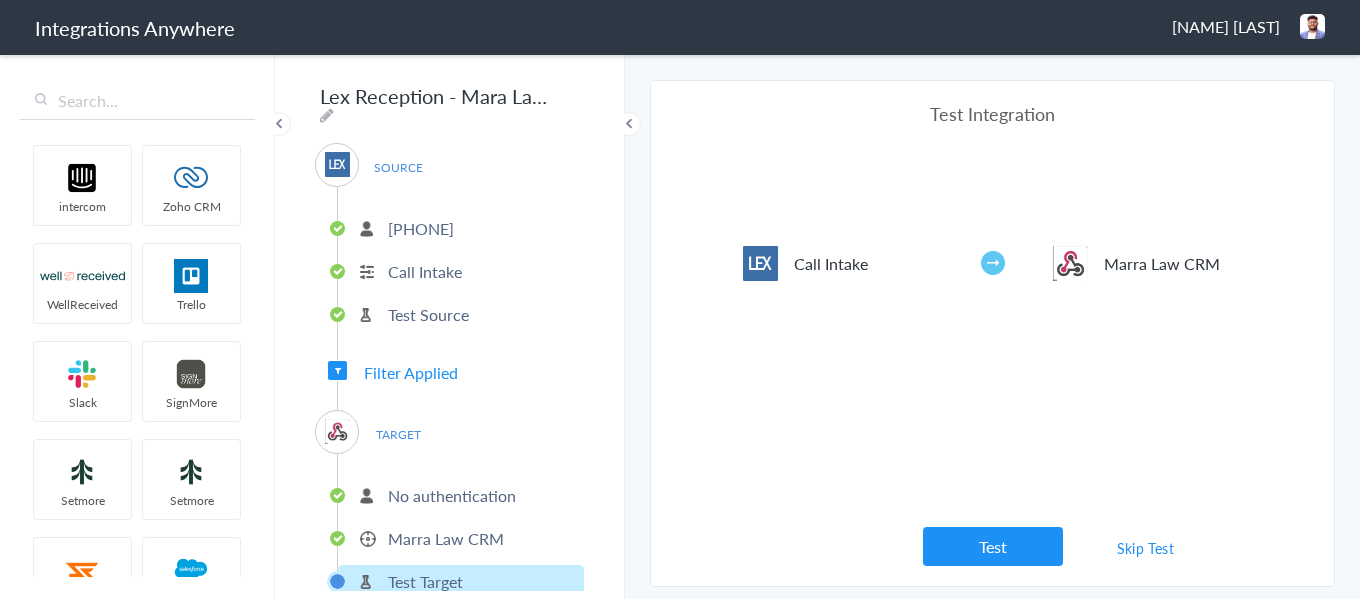 click on "No authentication" at bounding box center [452, 495] 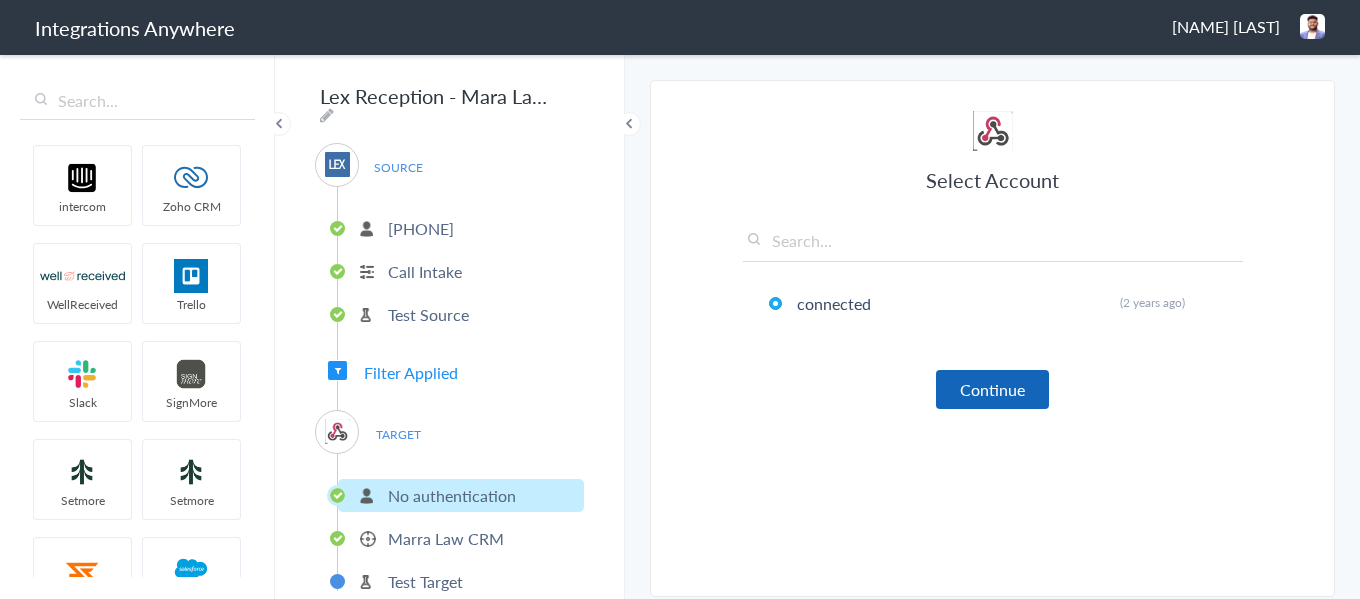 click on "Continue" at bounding box center (992, 389) 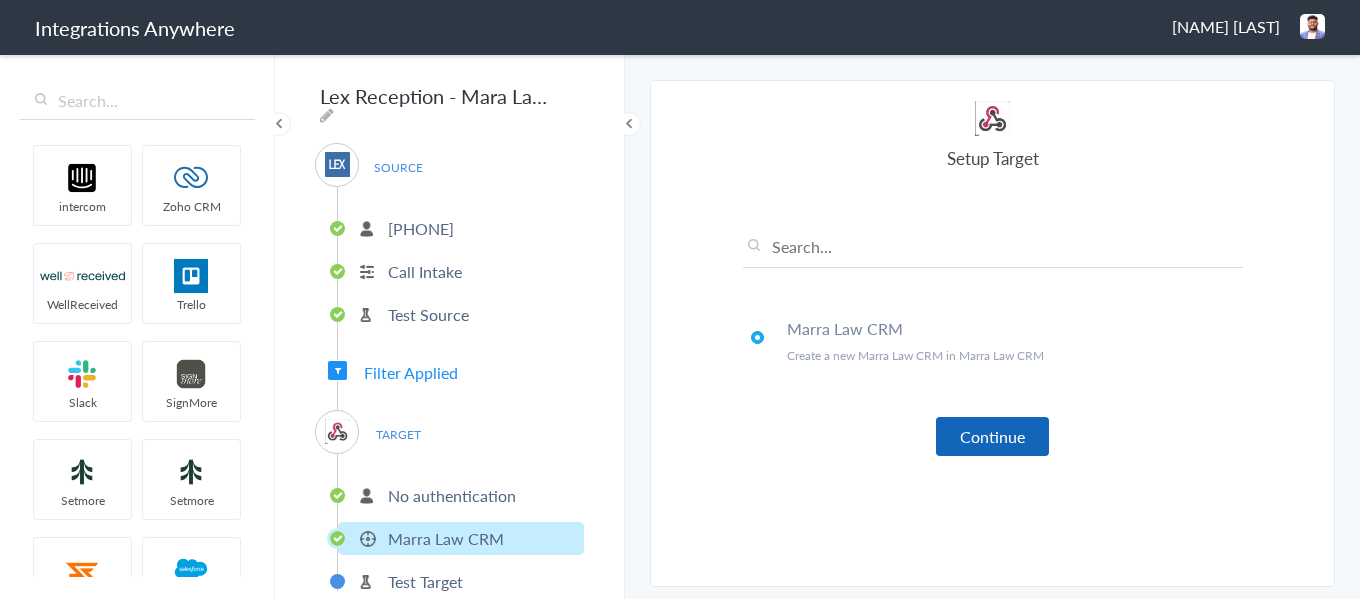 click on "Continue" at bounding box center [992, 436] 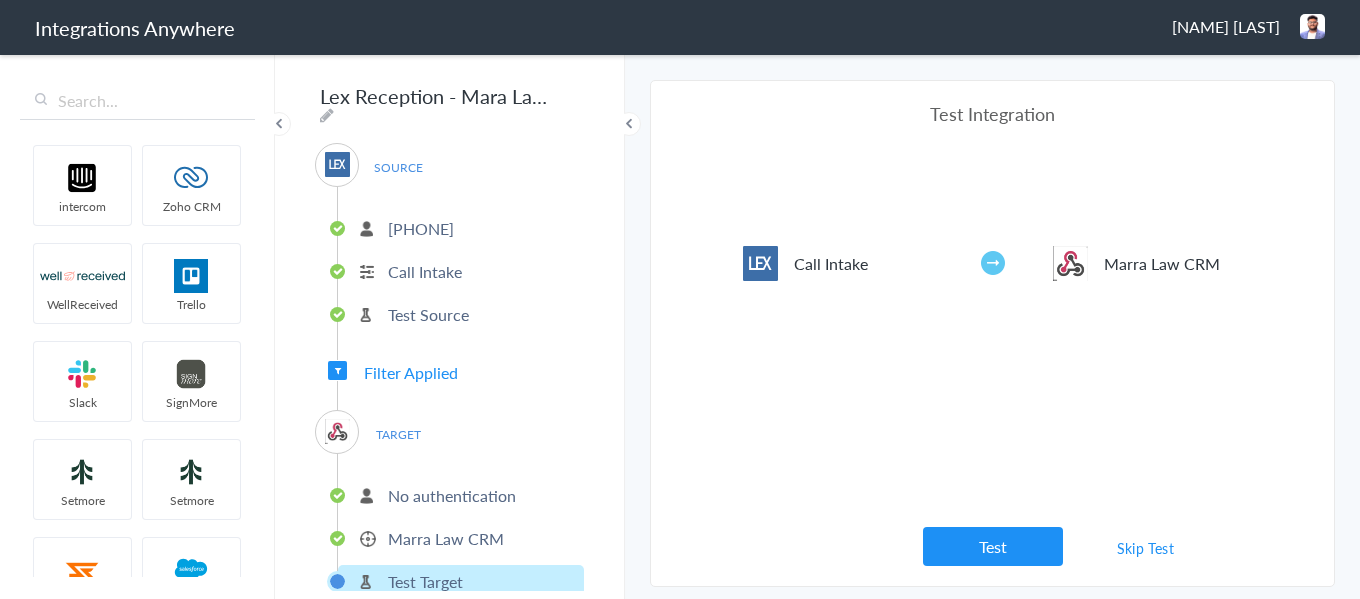 click on "Test Source" at bounding box center (428, 314) 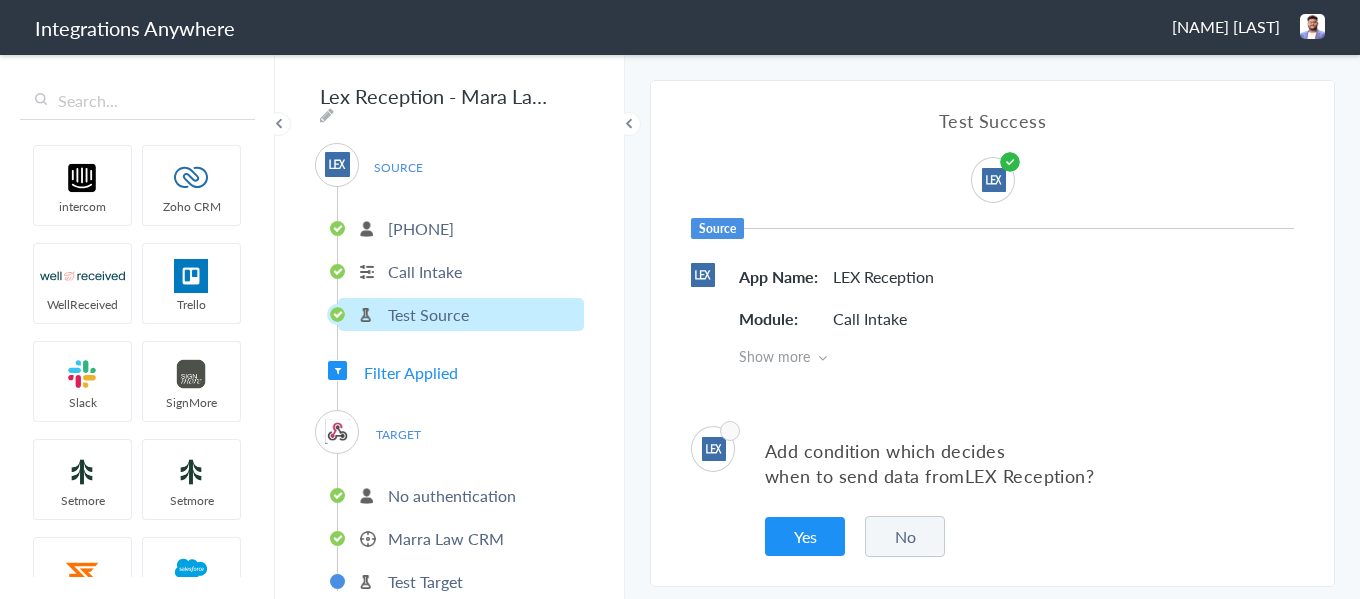 scroll, scrollTop: 4, scrollLeft: 0, axis: vertical 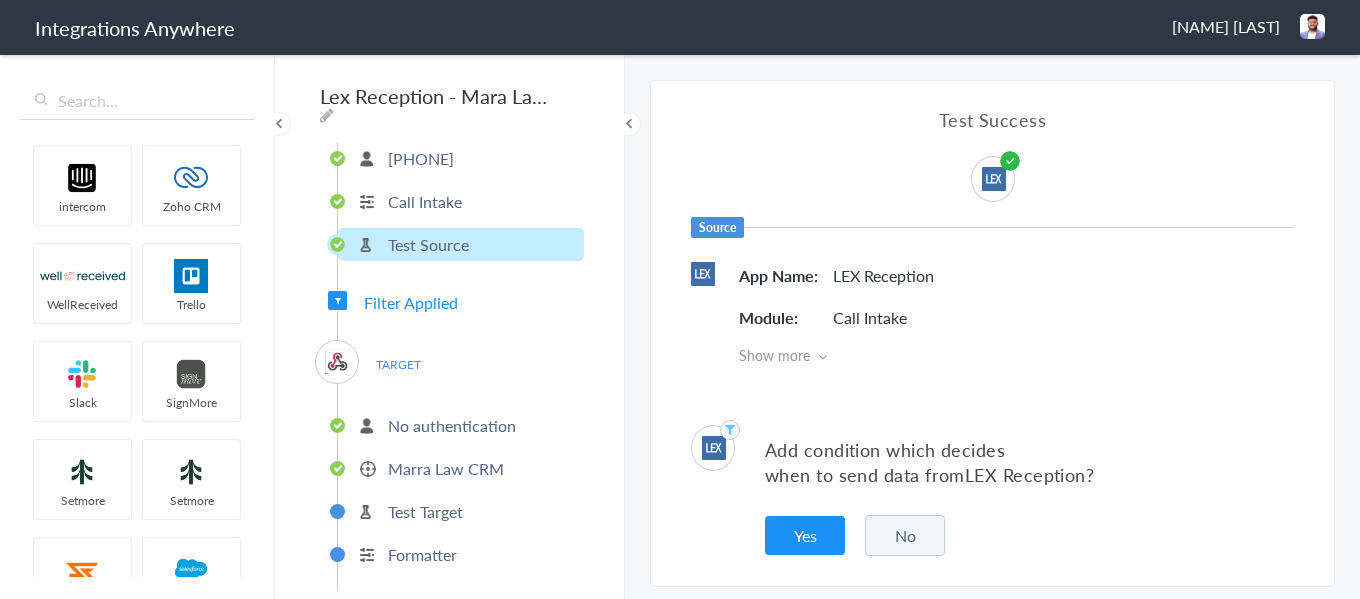 click on "No authentication" at bounding box center (452, 425) 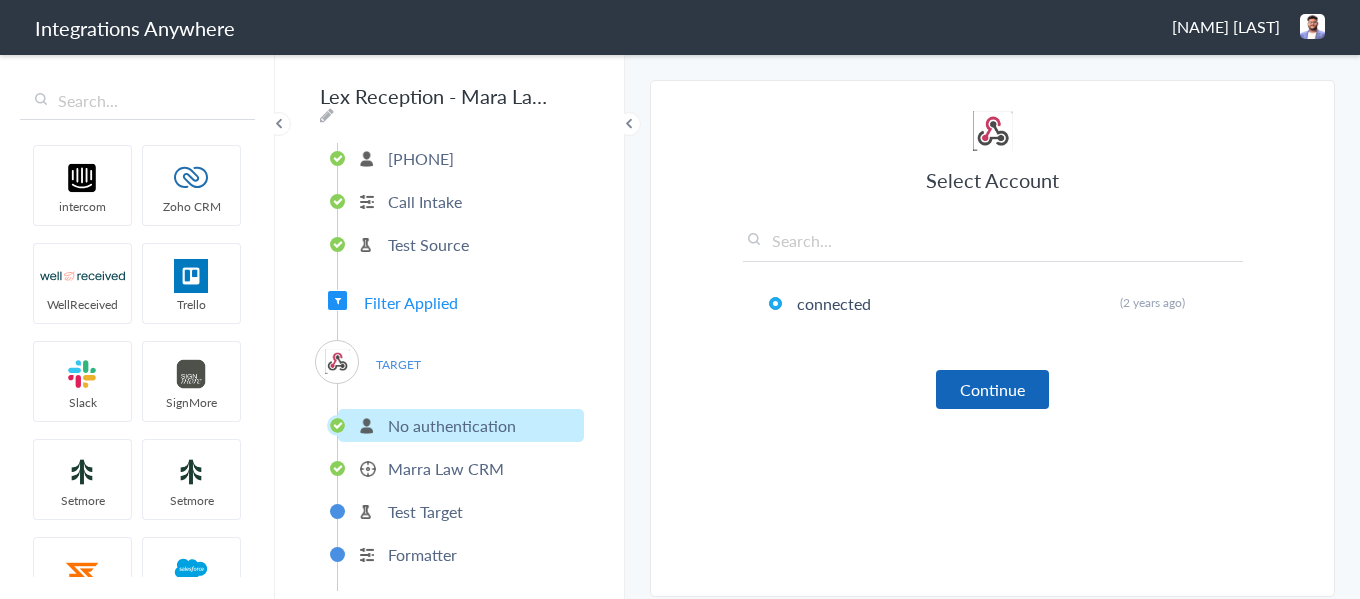 click on "Continue" at bounding box center [992, 389] 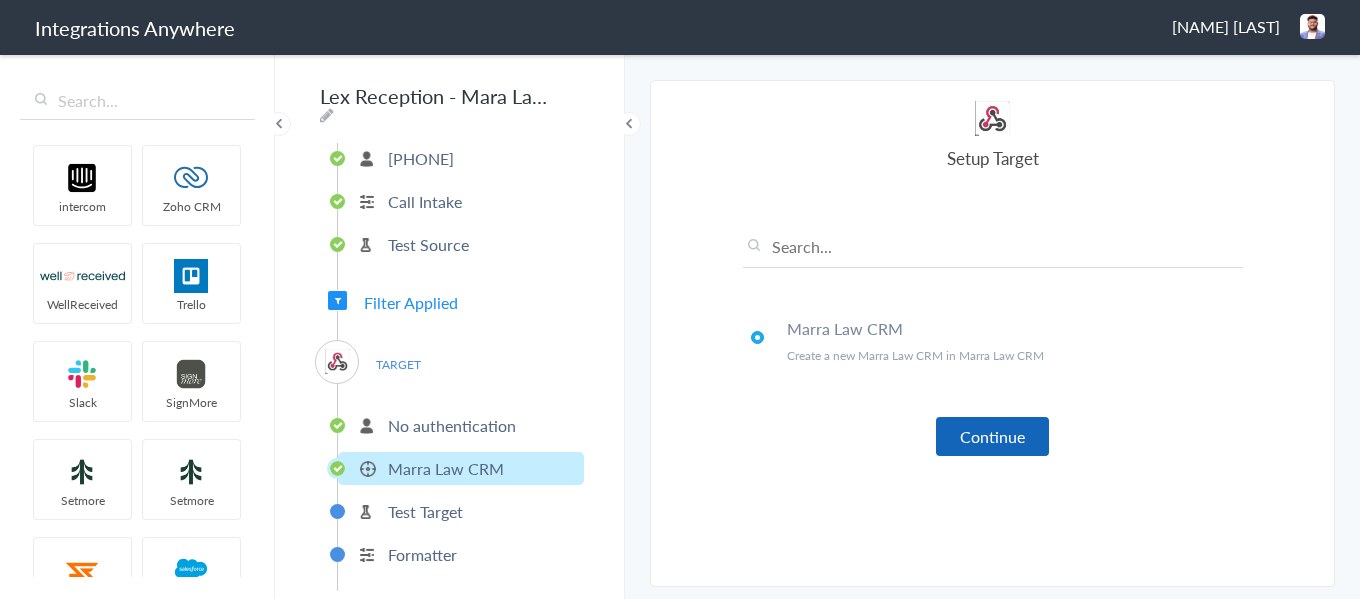 click on "Continue" at bounding box center (992, 436) 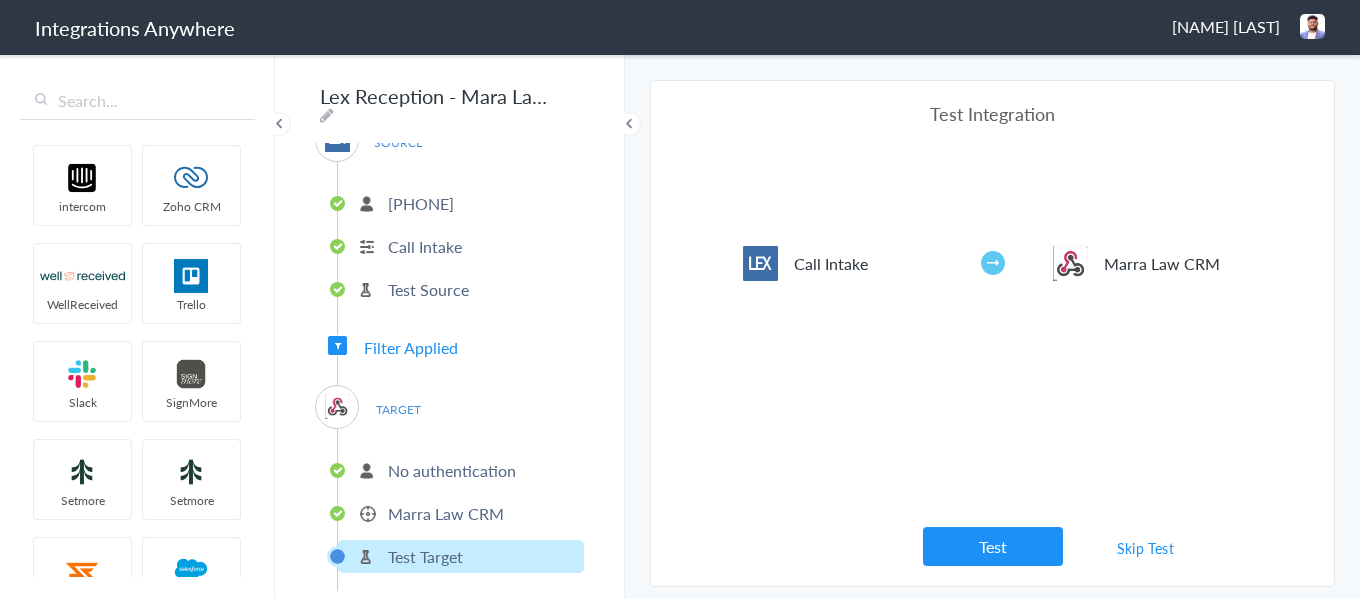 scroll, scrollTop: 0, scrollLeft: 0, axis: both 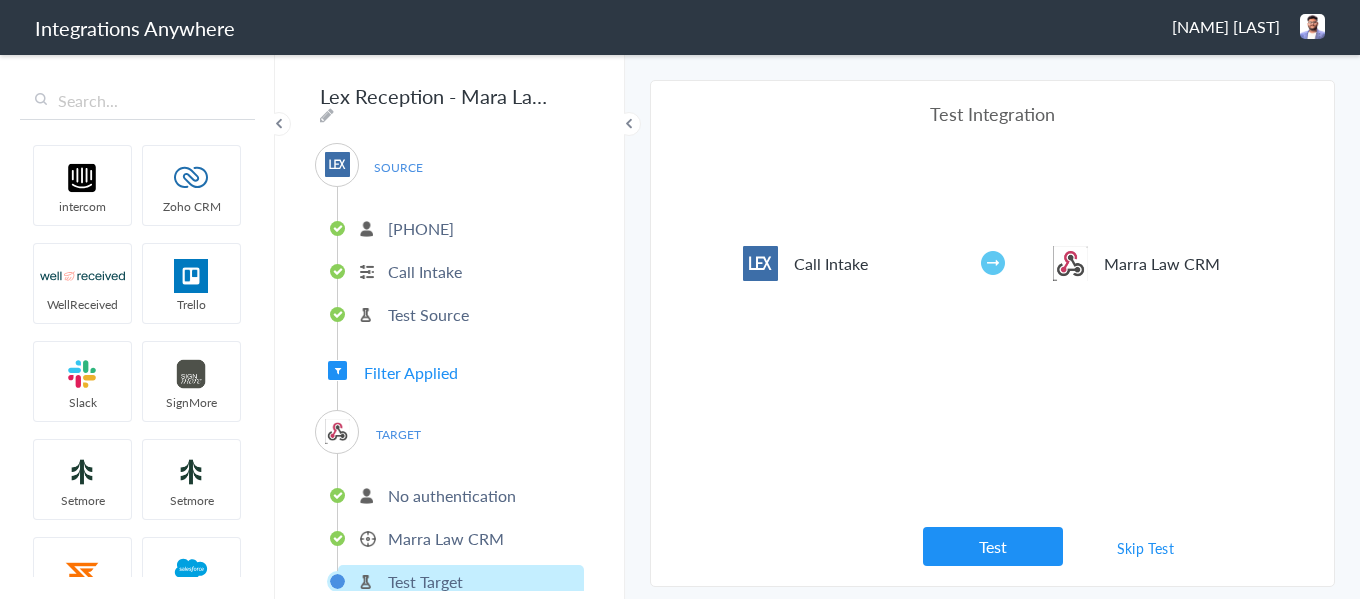 click on "SOURCE 8778516380 Call Intake Test Source
Filter
Applied
TARGET No authentication Marra Law CRM Test Target Formatter" at bounding box center (449, 367) 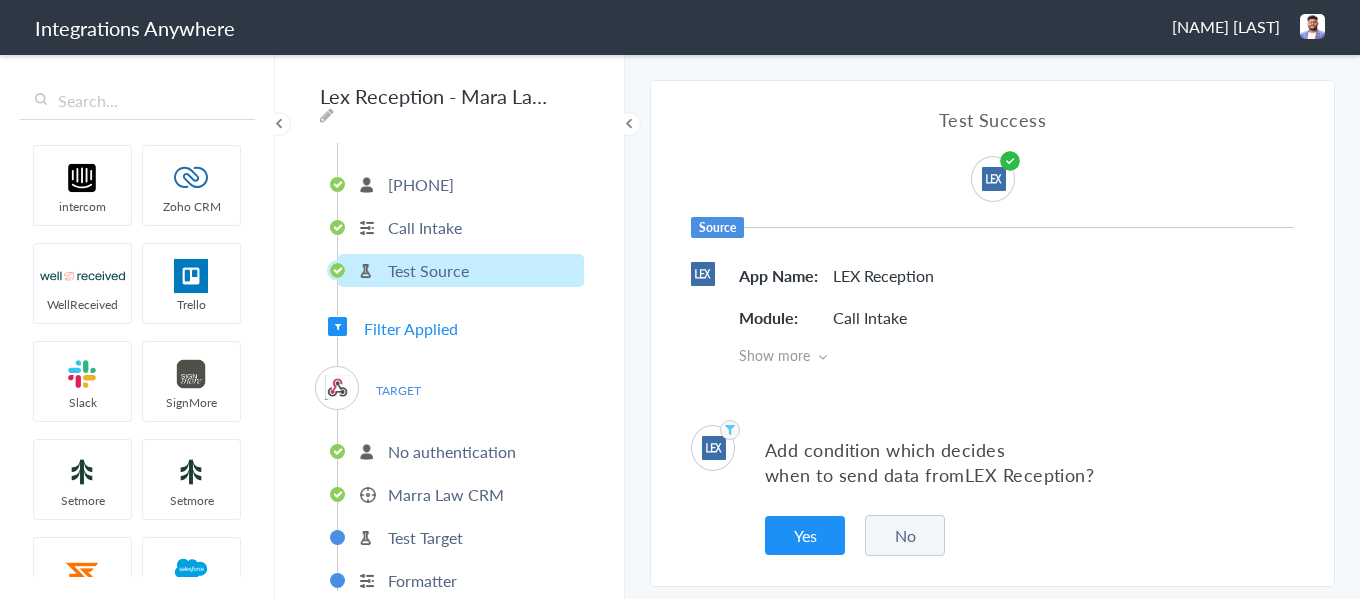 scroll, scrollTop: 0, scrollLeft: 0, axis: both 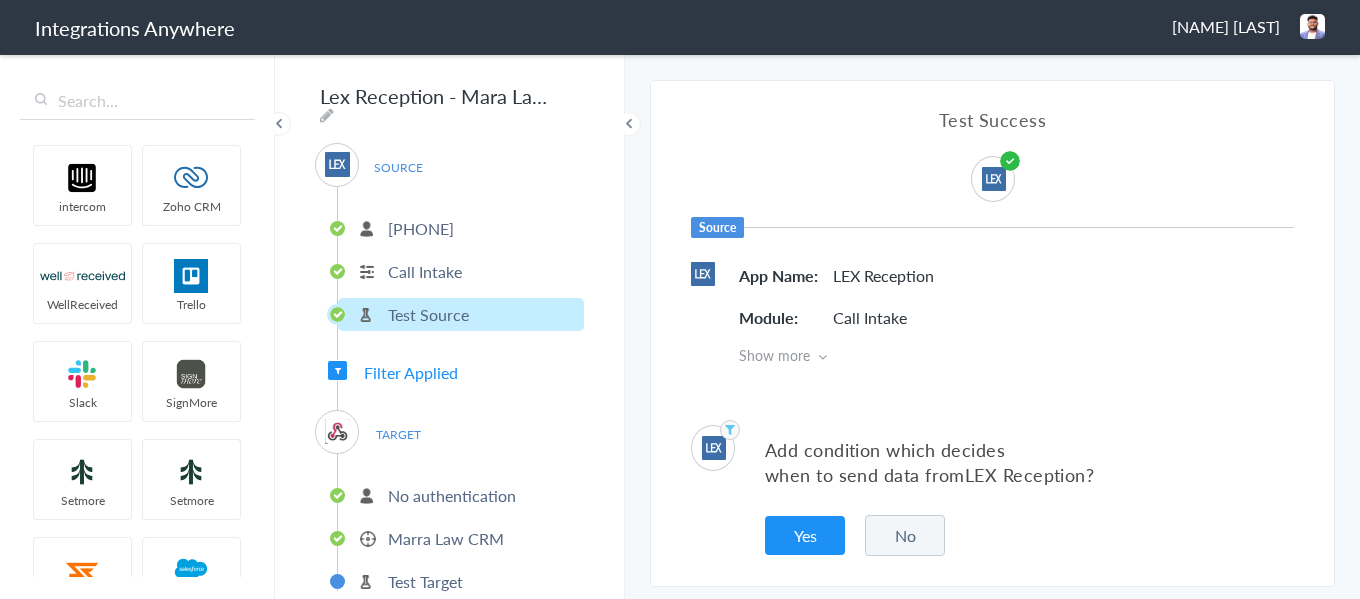 click on "[PHONE]" at bounding box center (421, 228) 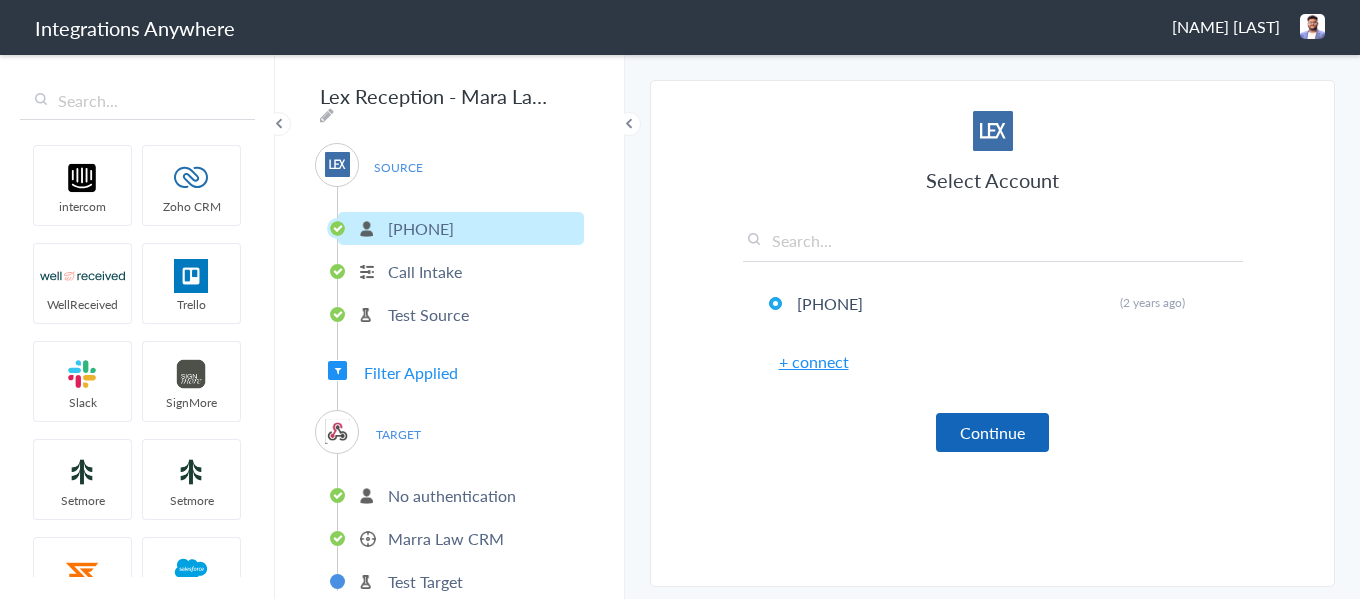 click on "Continue" at bounding box center [992, 432] 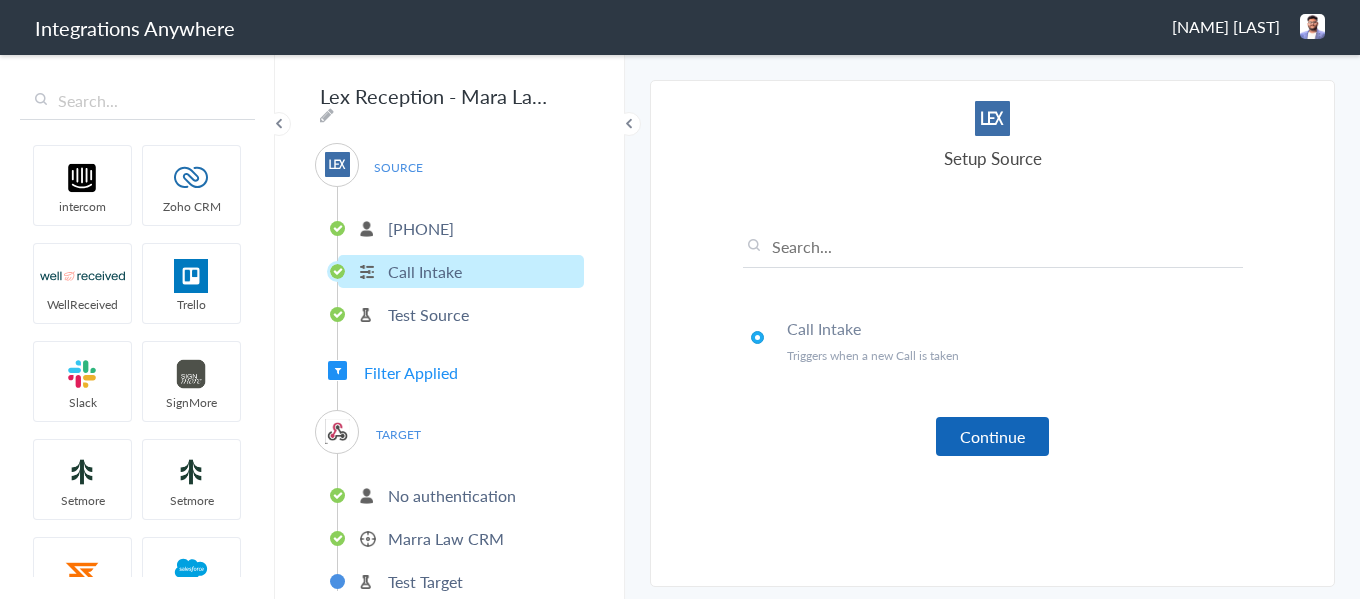 click on "Continue" at bounding box center [992, 436] 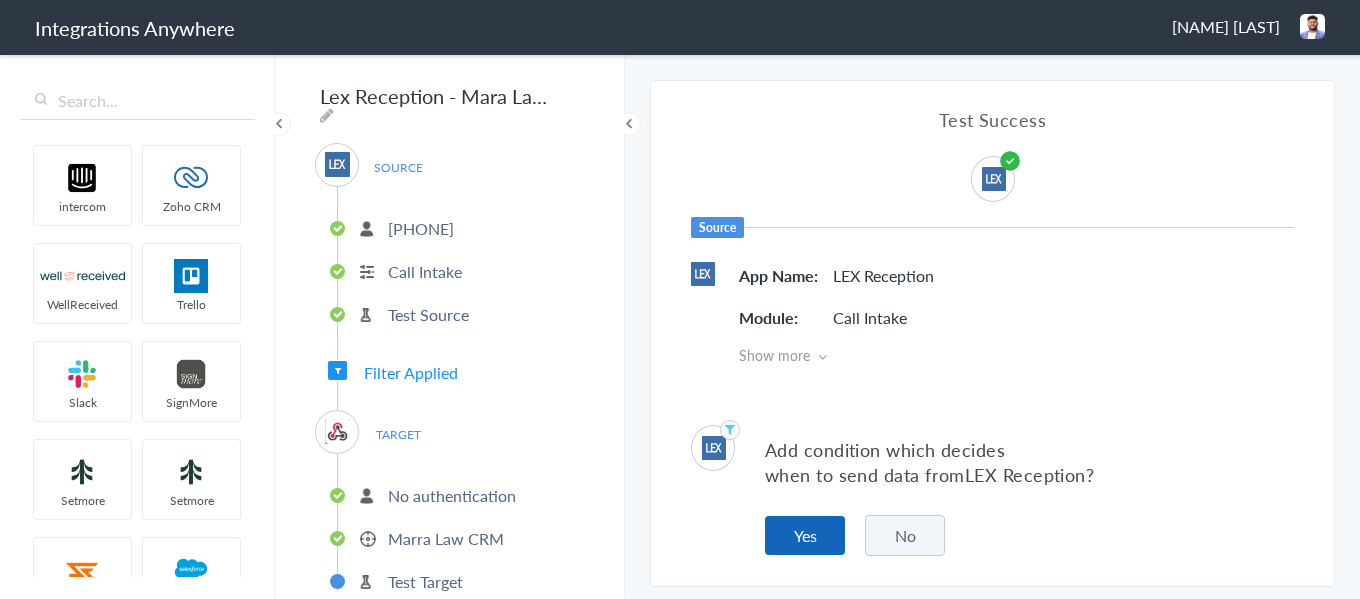 click on "Yes" at bounding box center (805, 535) 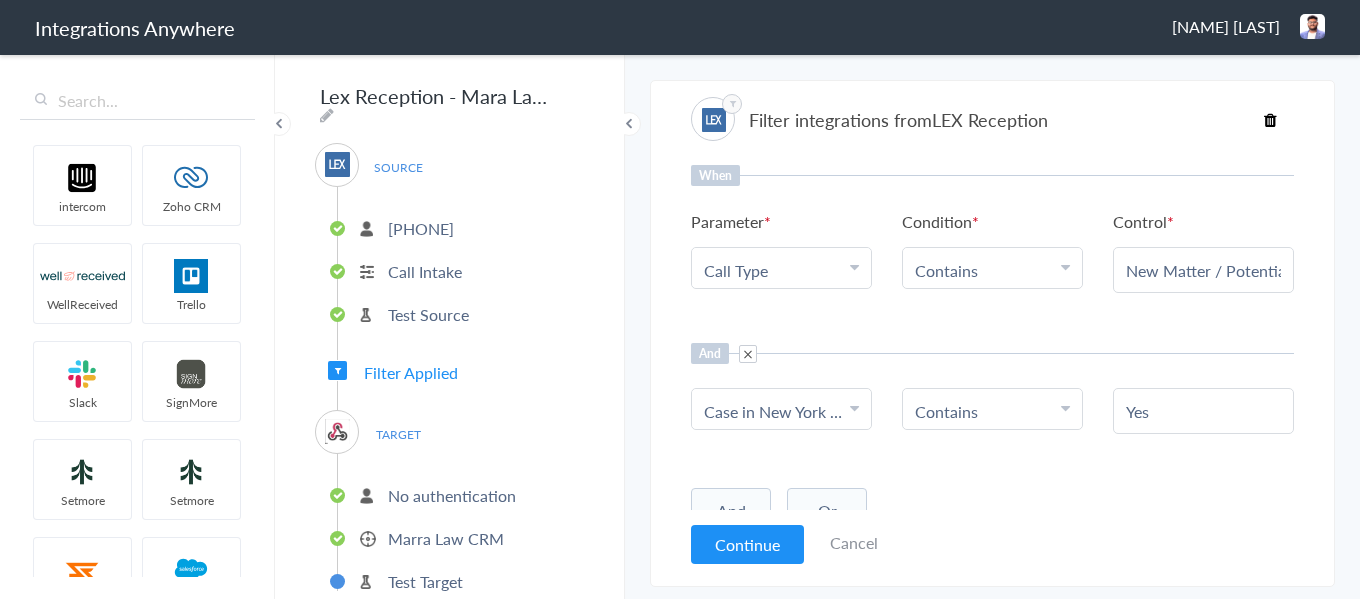 scroll, scrollTop: 24, scrollLeft: 0, axis: vertical 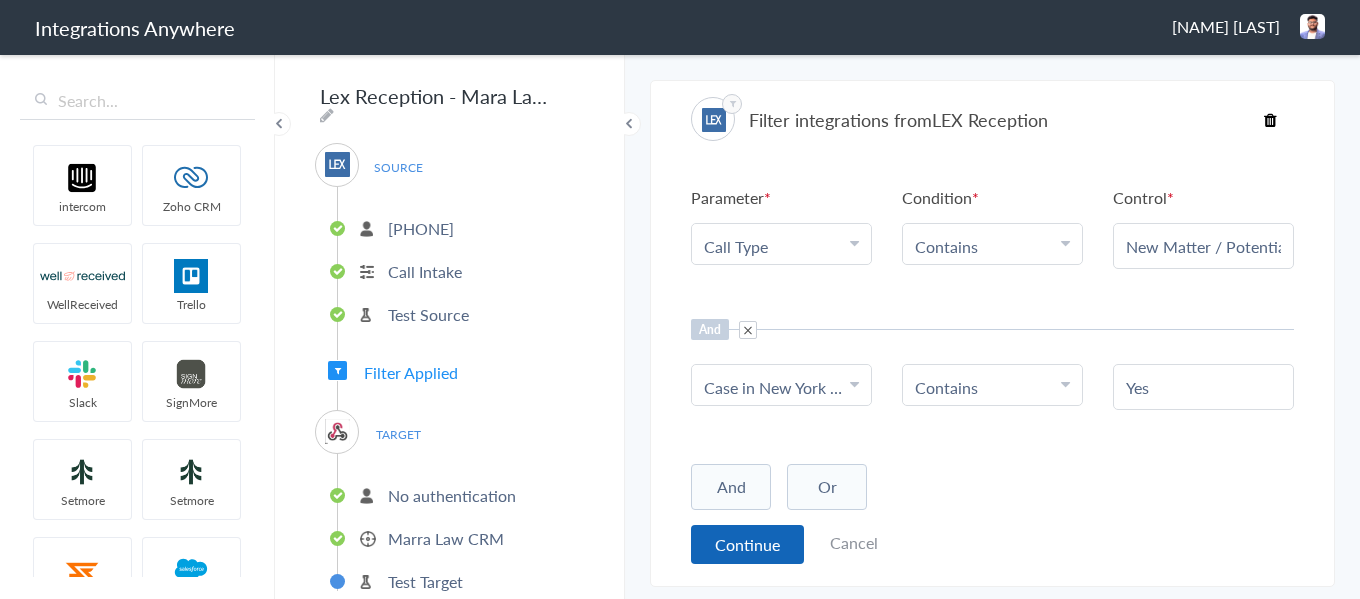 click on "Continue" at bounding box center [747, 544] 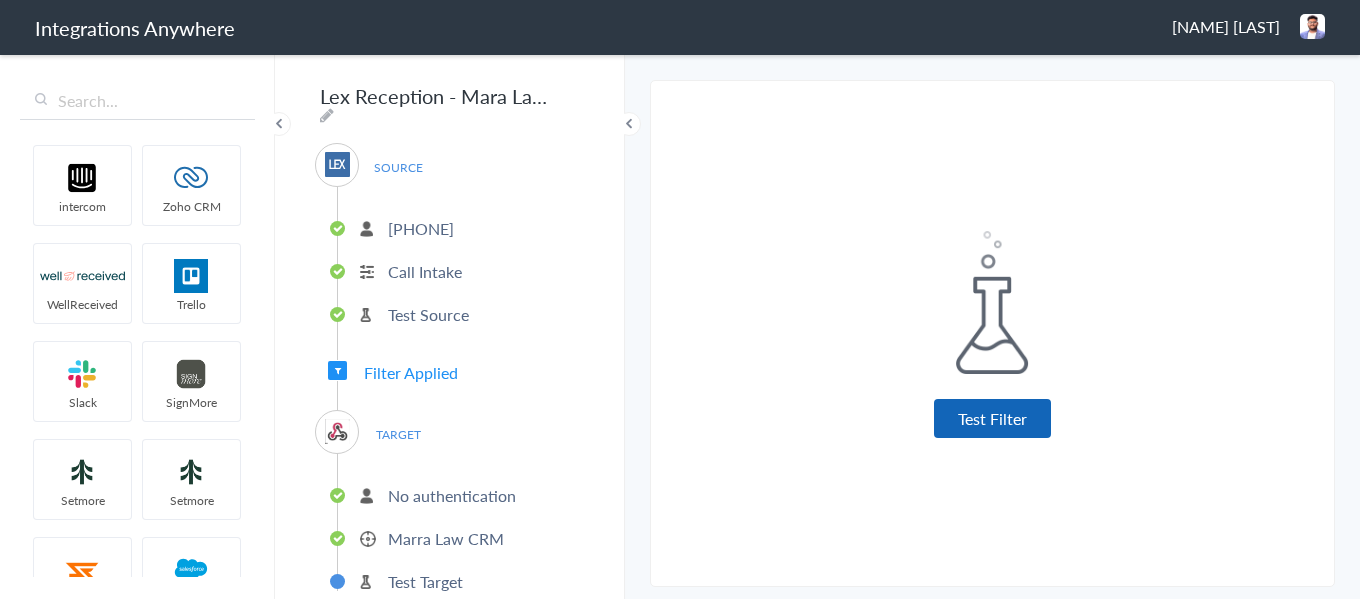 click on "Test Filter" at bounding box center [992, 418] 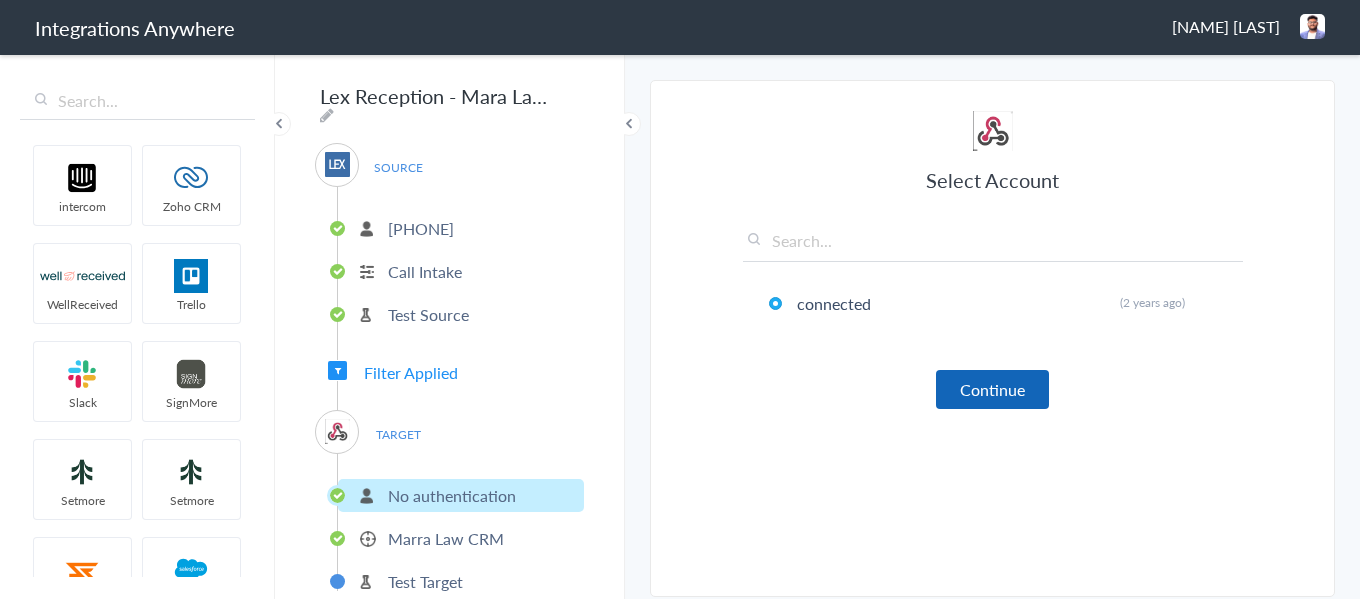 click on "Continue" at bounding box center (992, 389) 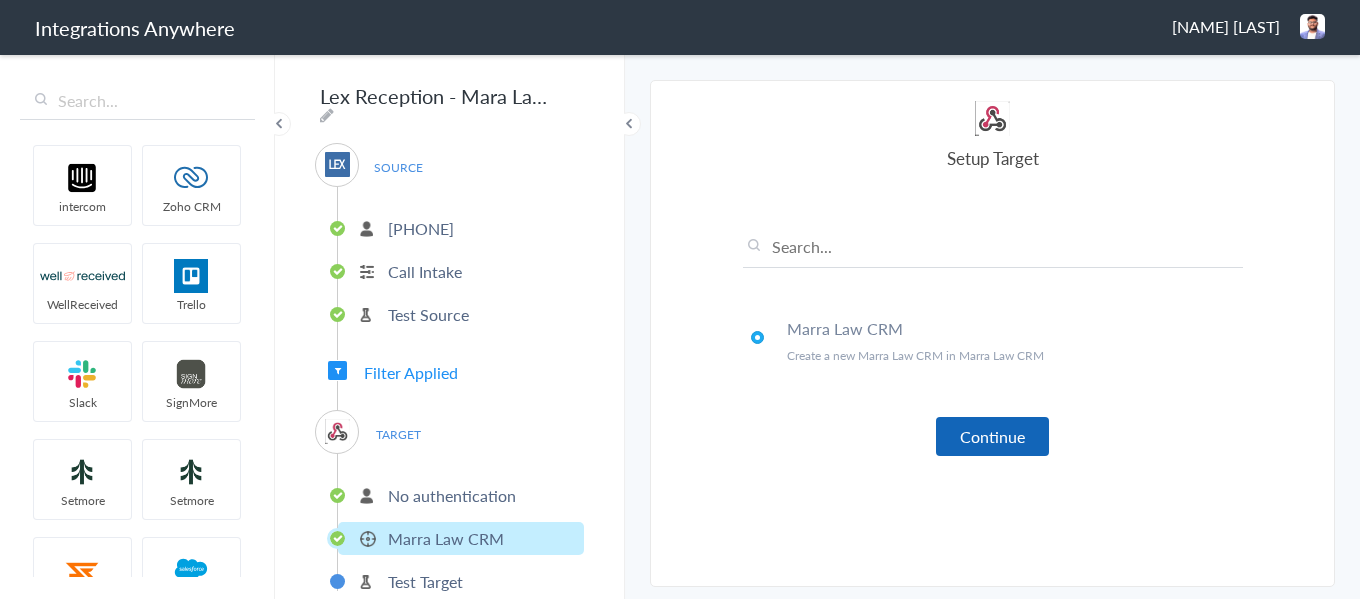 click on "Continue" at bounding box center [992, 436] 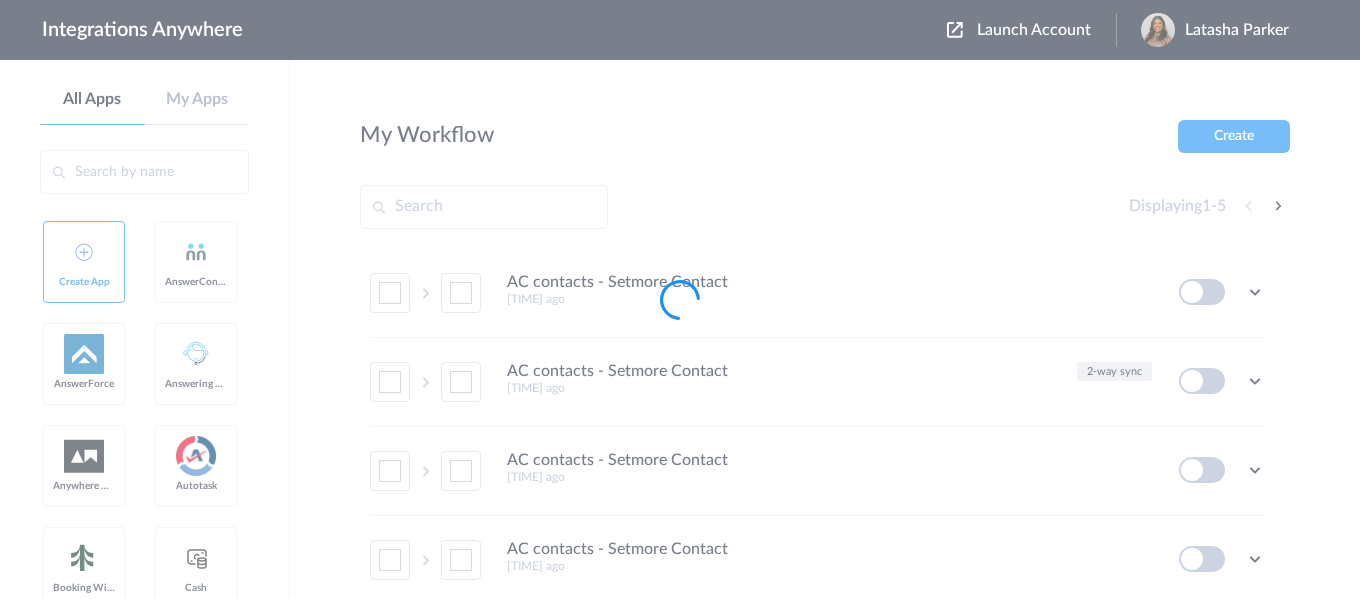 scroll, scrollTop: 0, scrollLeft: 0, axis: both 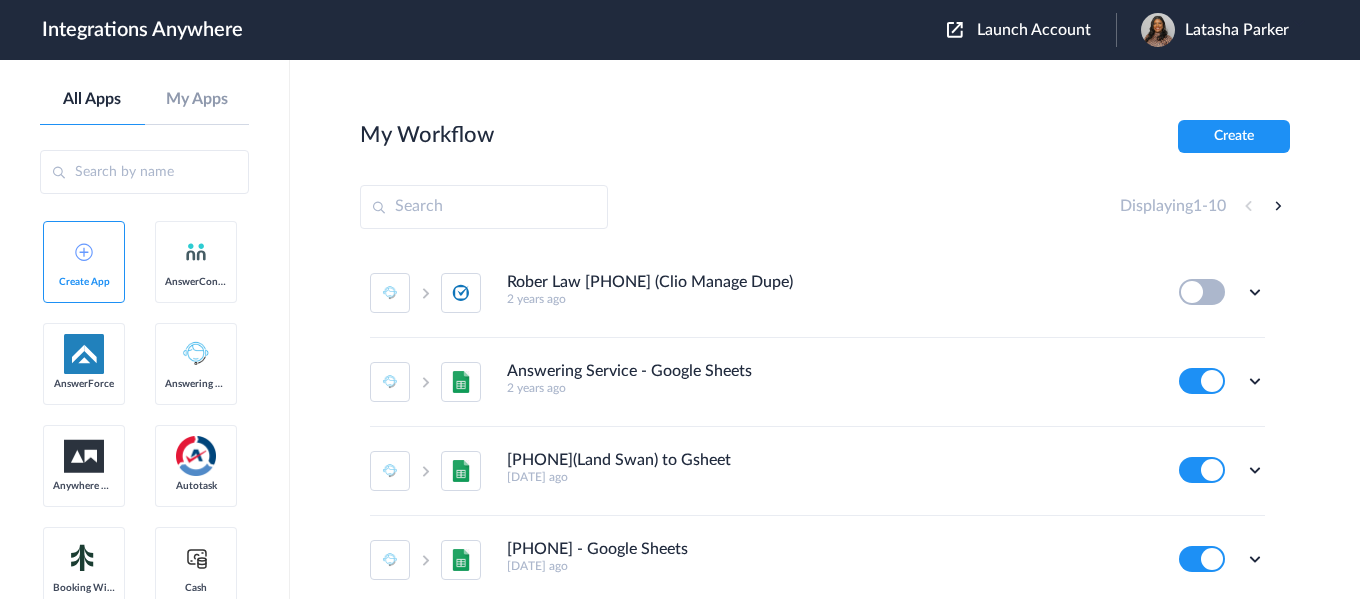 click on "Latasha Parker" at bounding box center [1237, 30] 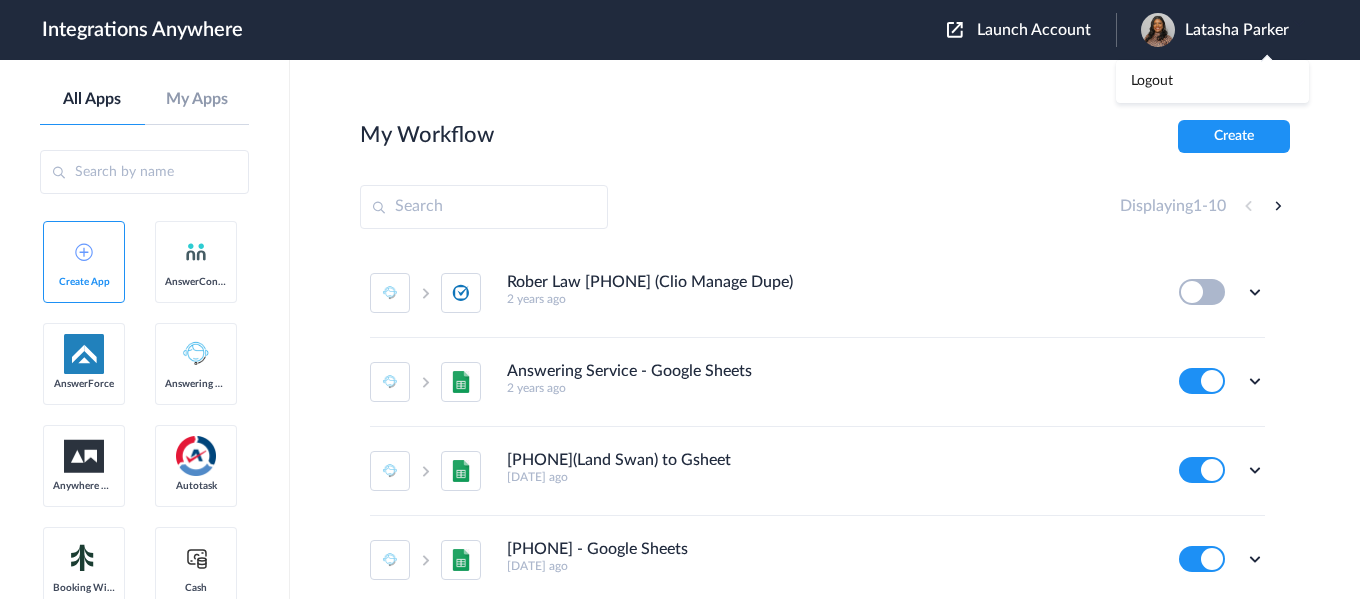 click on "My Workflow
Create
Displaying  1  -  10
Rober Law [PHONE] (Clio Manage Dupe) [DATE] ago Edit    Task history    Delete       Answering Service - Google Sheets [DATE] ago Edit    Task history    Delete       [PHONE](Land Swan) to Gsheet [DATE] ago Edit    Task history    Delete       [PHONE] - Google Sheets [DATE] ago Edit    Task history    Delete       [PHONE] - Google Sheets [DATE] ago Edit    Task history    Delete       [PHONE] - Google Sheets [DATE] ago Edit    Task history    Delete       [PHONE] - Google Sheets [DATE] ago Edit    Task history    Delete       [PHONE] - Google Sheets [DATE] ago Edit    Task history    Delete       [PHONE] - Google Sheets [DATE] ago Edit    Task history    Delete       [DATE] ago Edit    Task history    Delete" at bounding box center [825, 329] 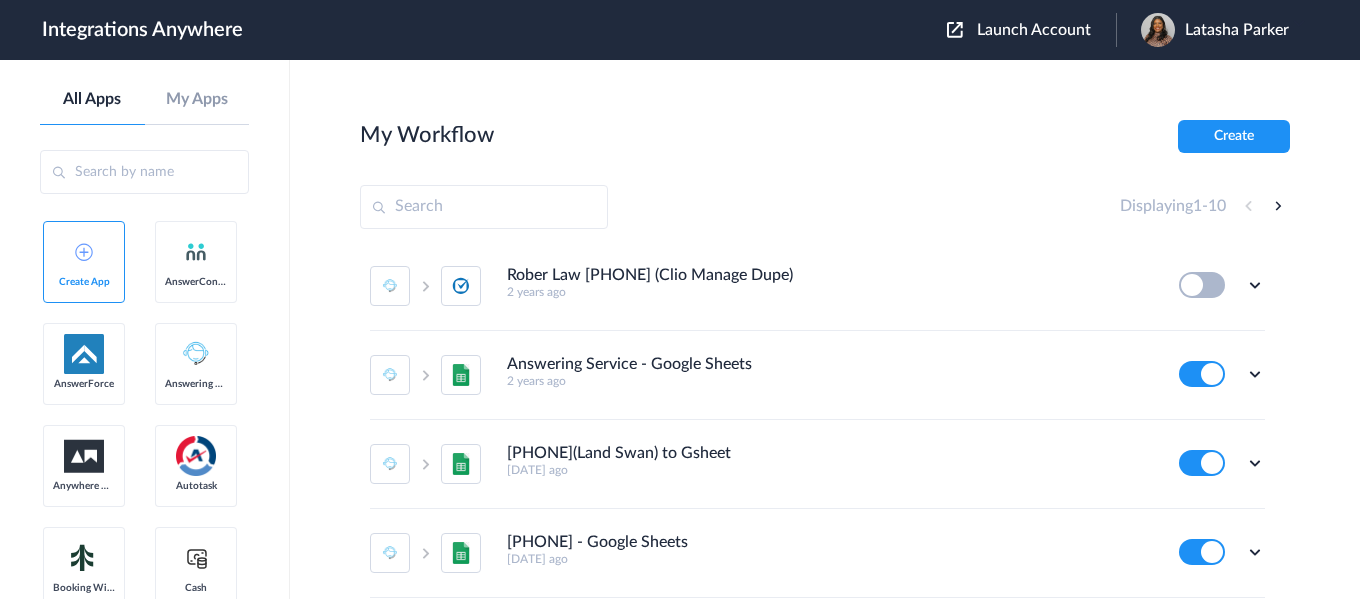 scroll, scrollTop: 0, scrollLeft: 0, axis: both 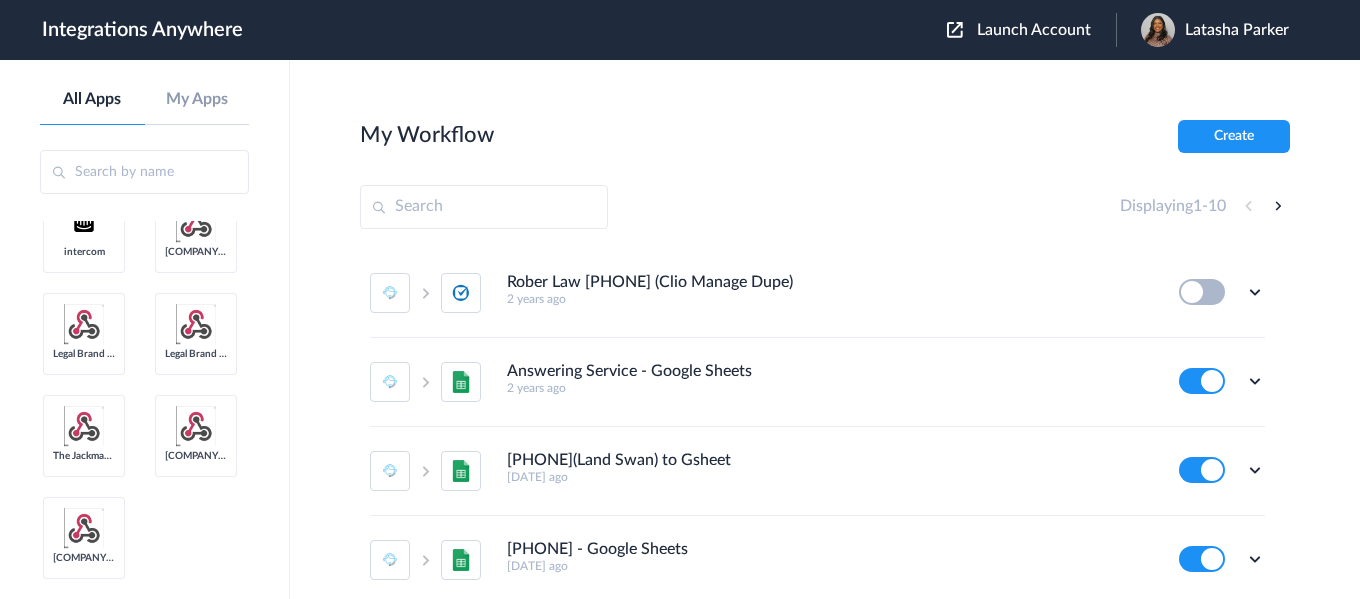 click on "Launch Account" at bounding box center (1034, 30) 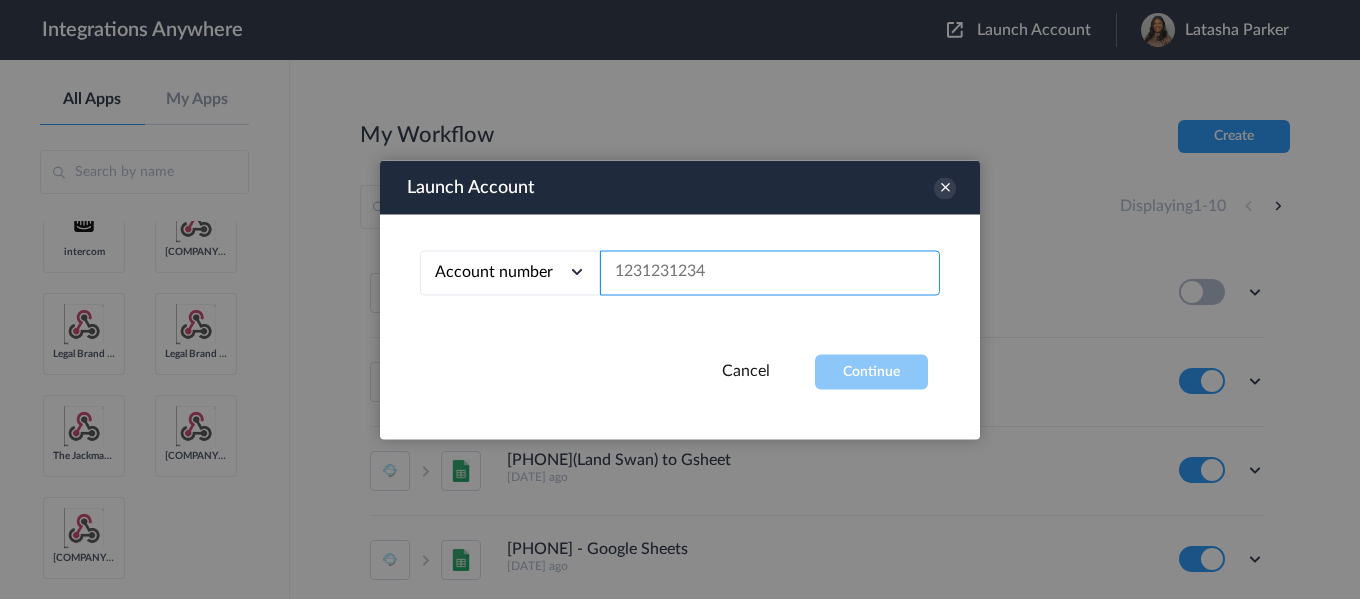 paste on "[PHONE]" 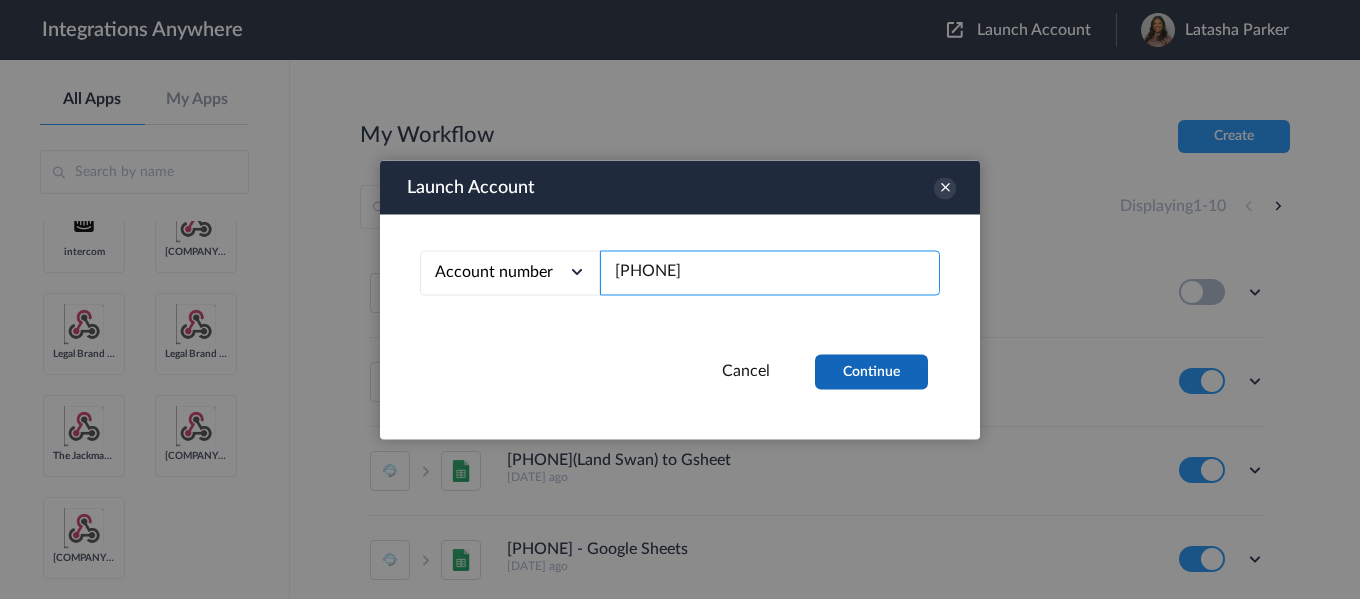 type on "[PHONE]" 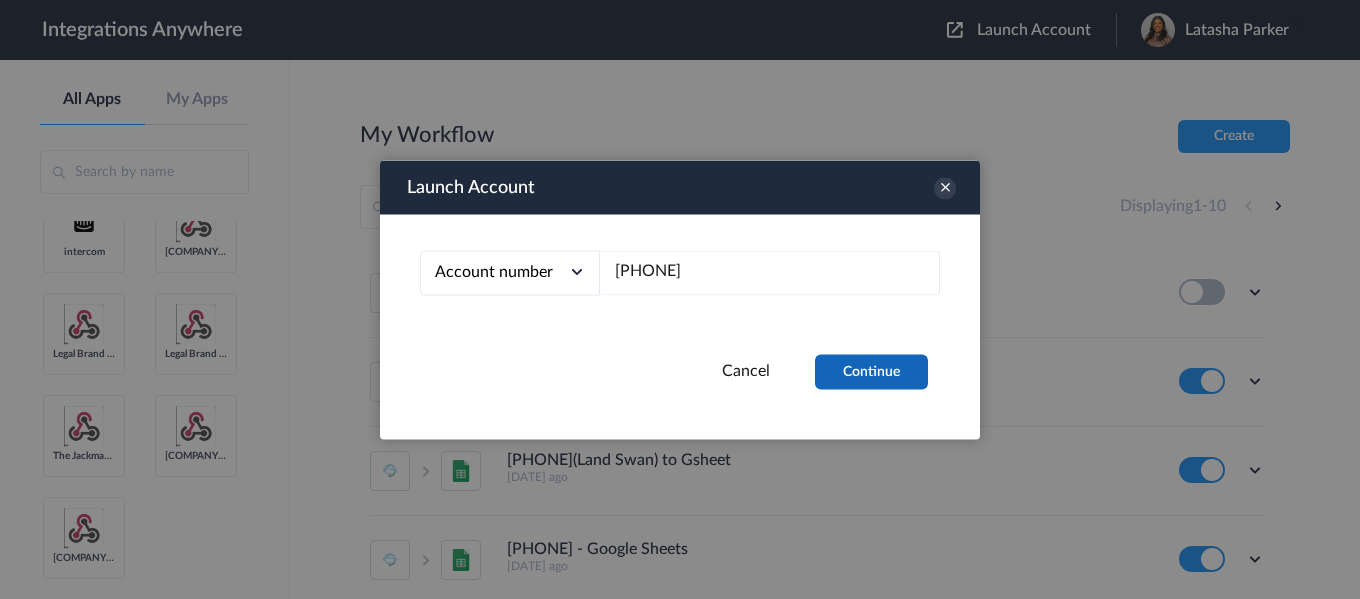 click on "Continue" at bounding box center [871, 371] 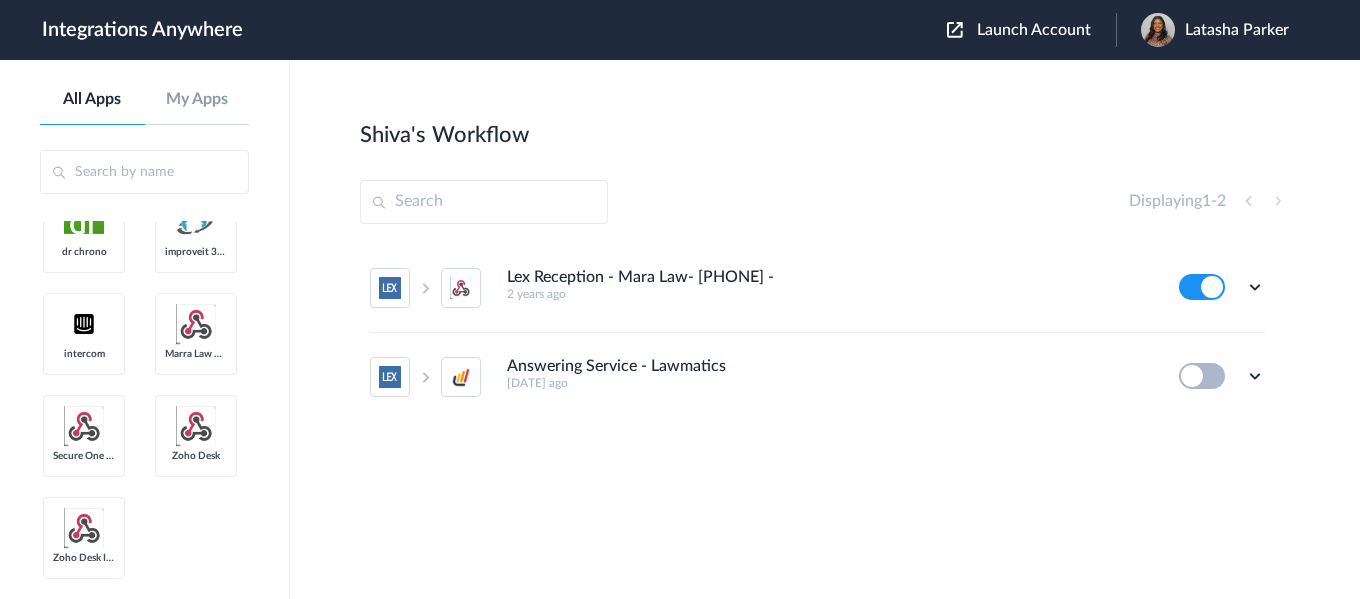 scroll, scrollTop: 7432, scrollLeft: 0, axis: vertical 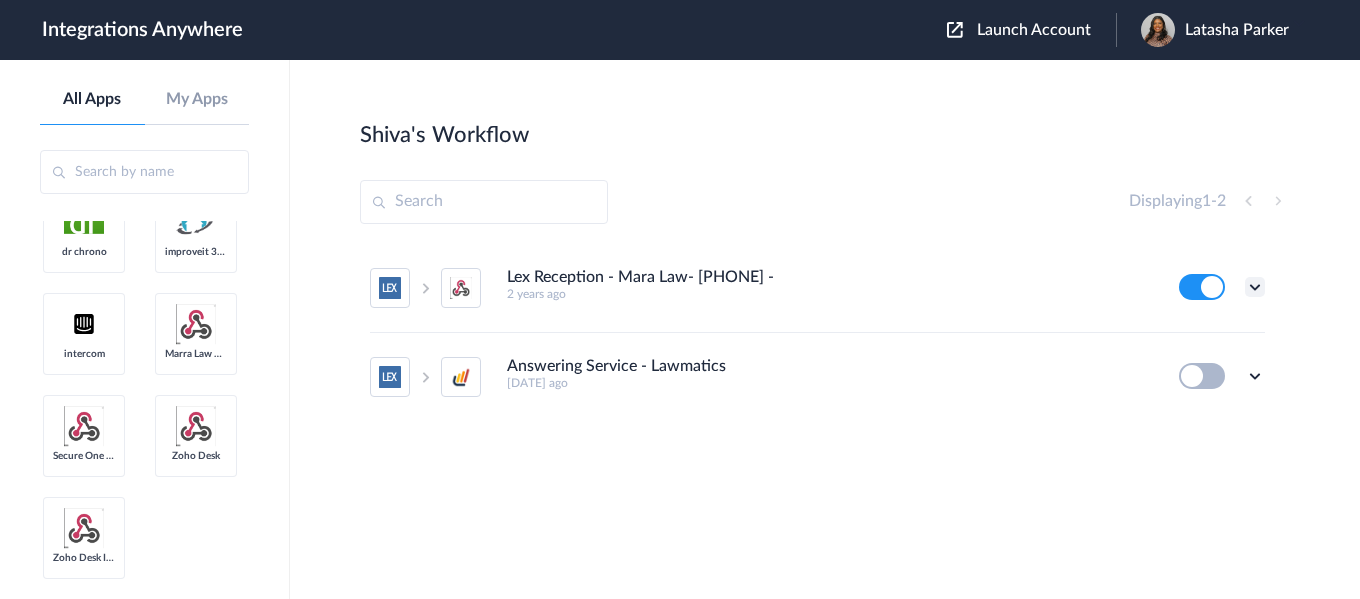 click at bounding box center [1255, 287] 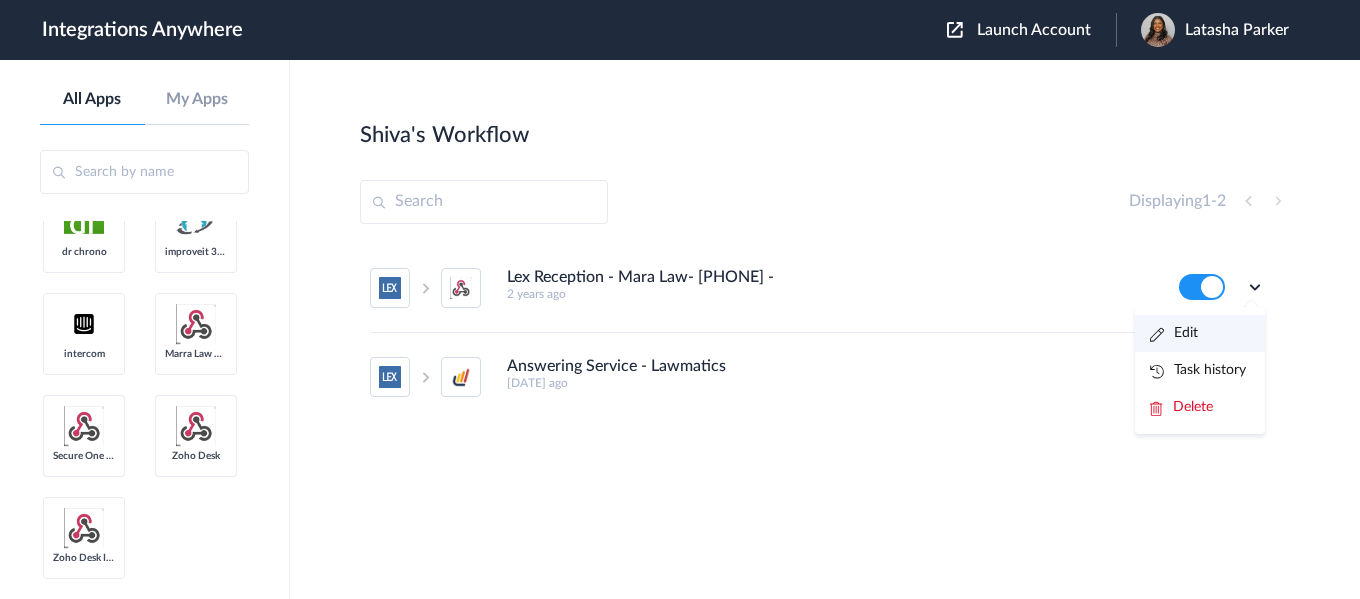 click on "Edit" at bounding box center (1174, 333) 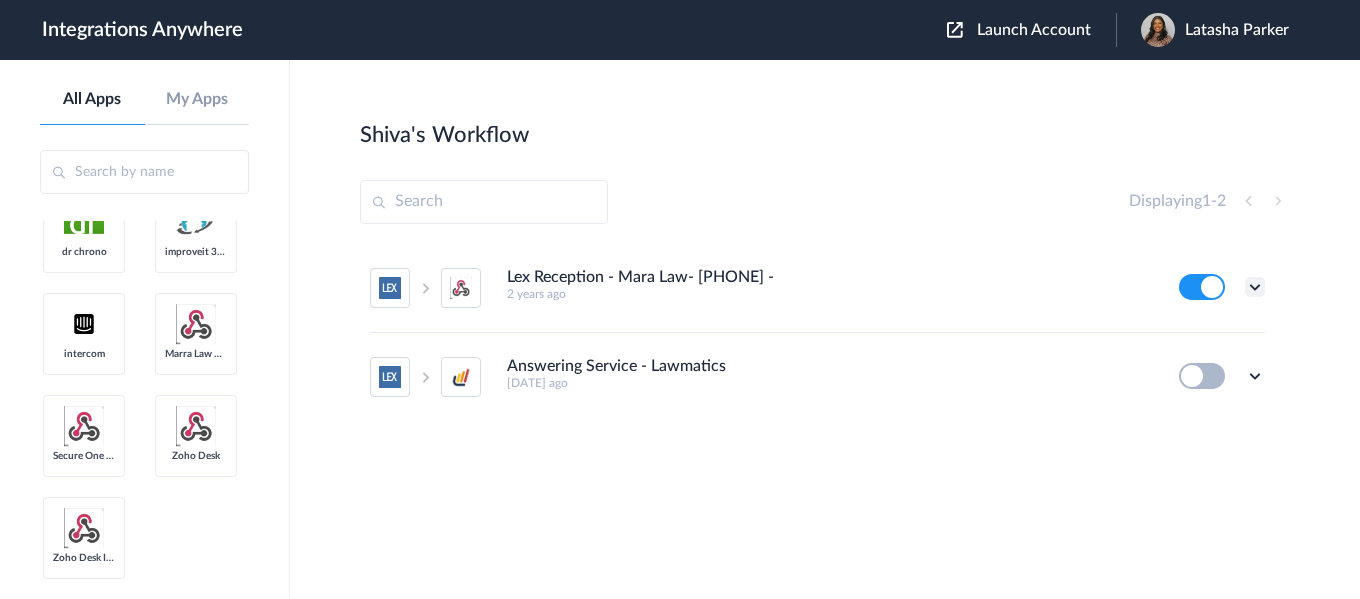 click at bounding box center (1255, 287) 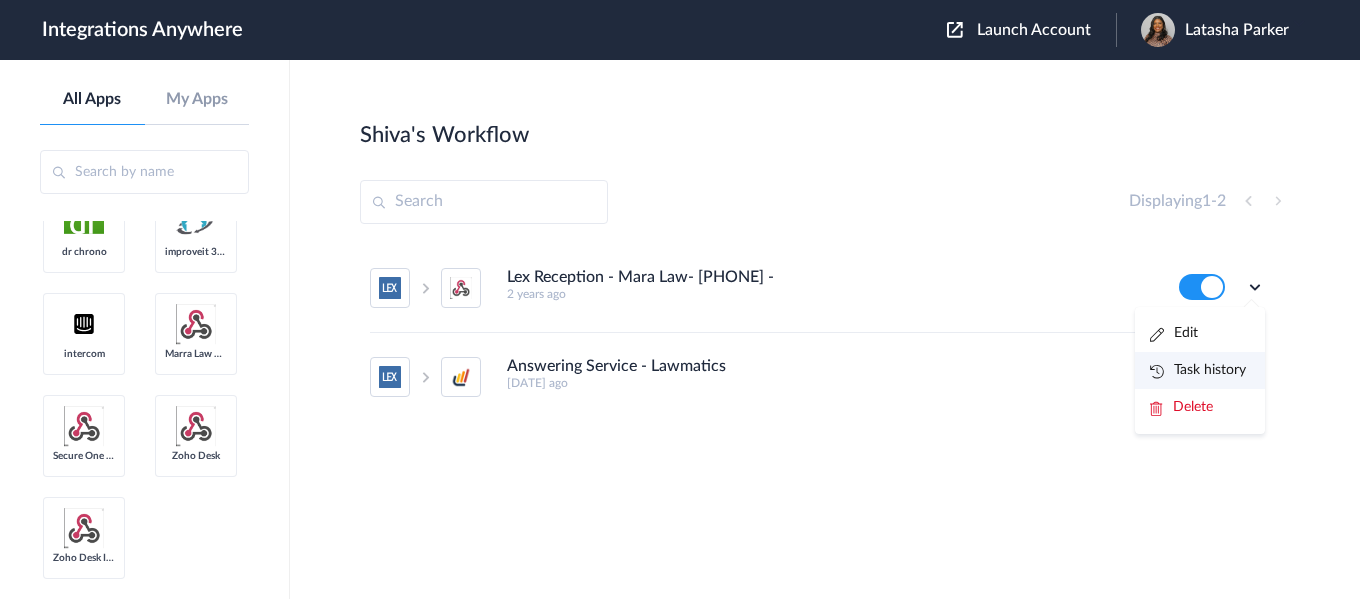 click on "Task history" at bounding box center (1198, 370) 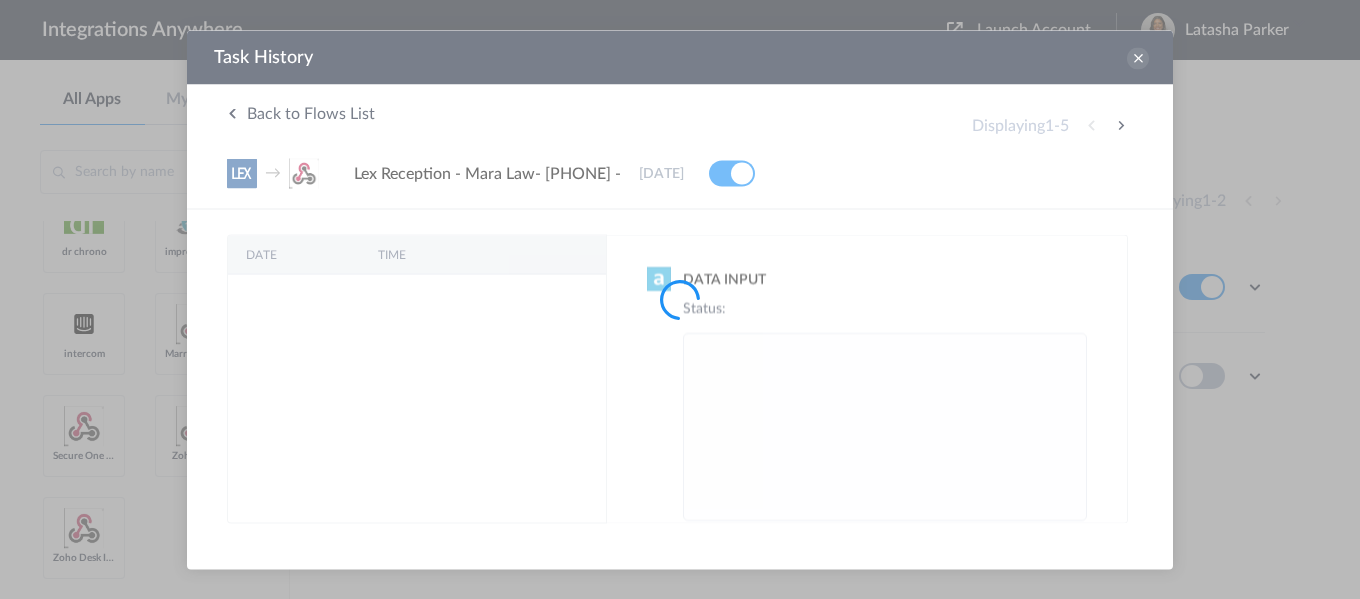 scroll, scrollTop: 0, scrollLeft: 0, axis: both 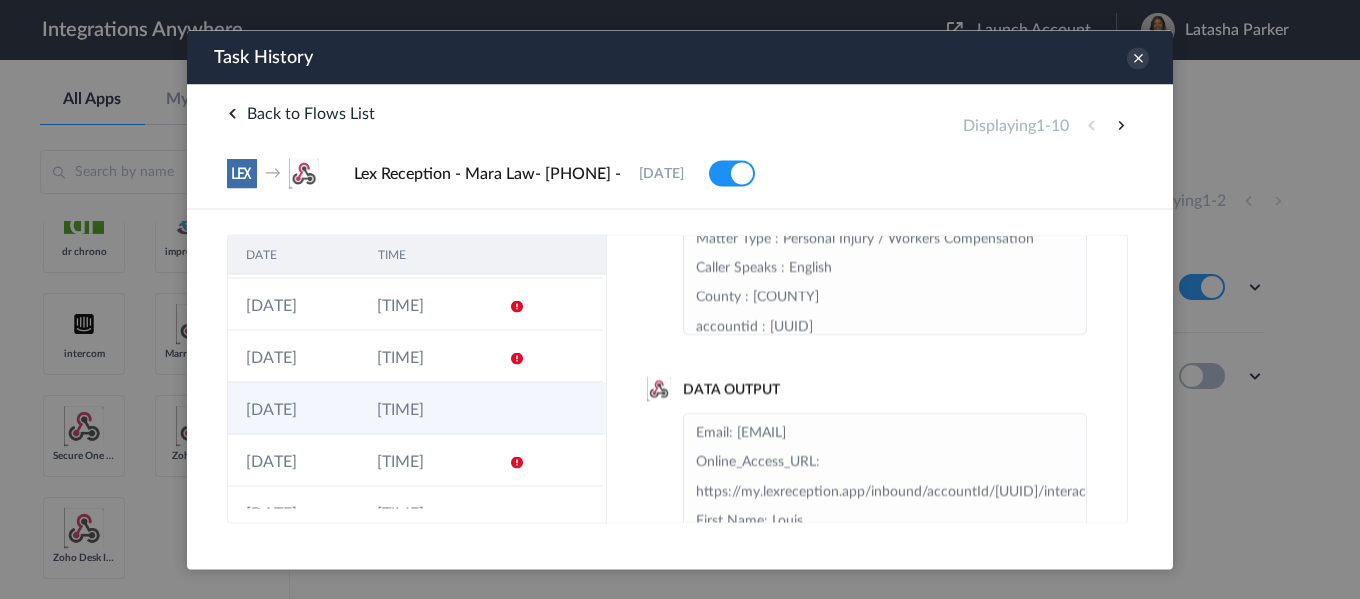 click on "12:53:18 PM" at bounding box center [424, 408] 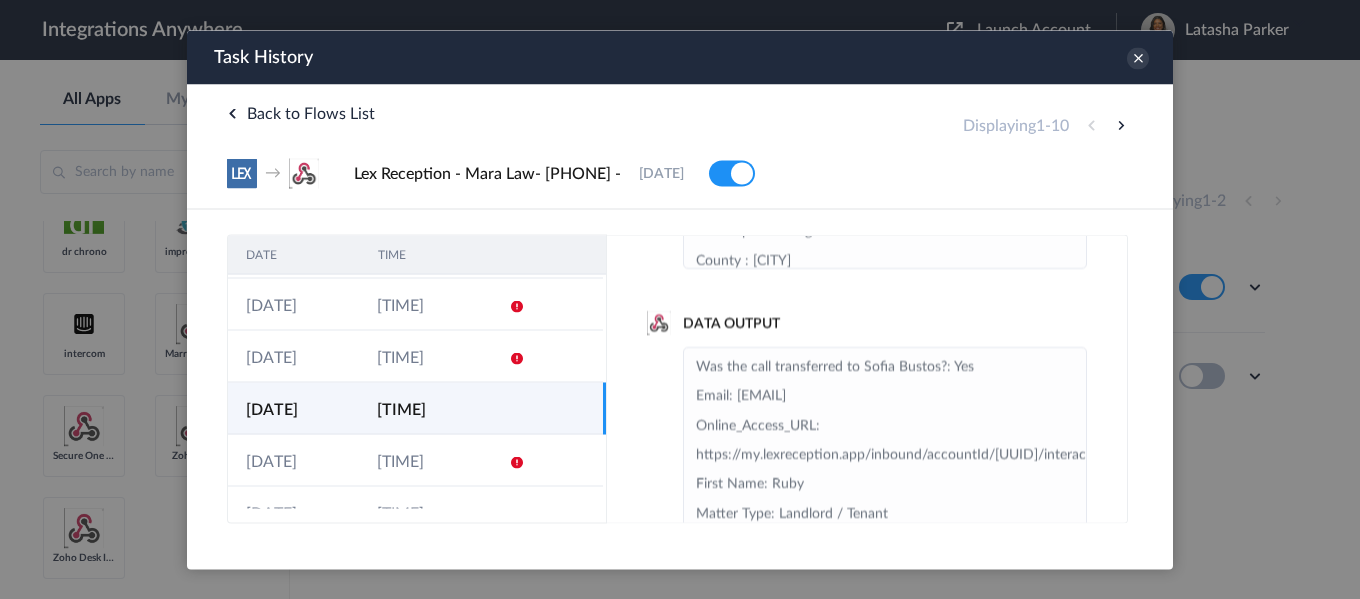 scroll, scrollTop: 300, scrollLeft: 0, axis: vertical 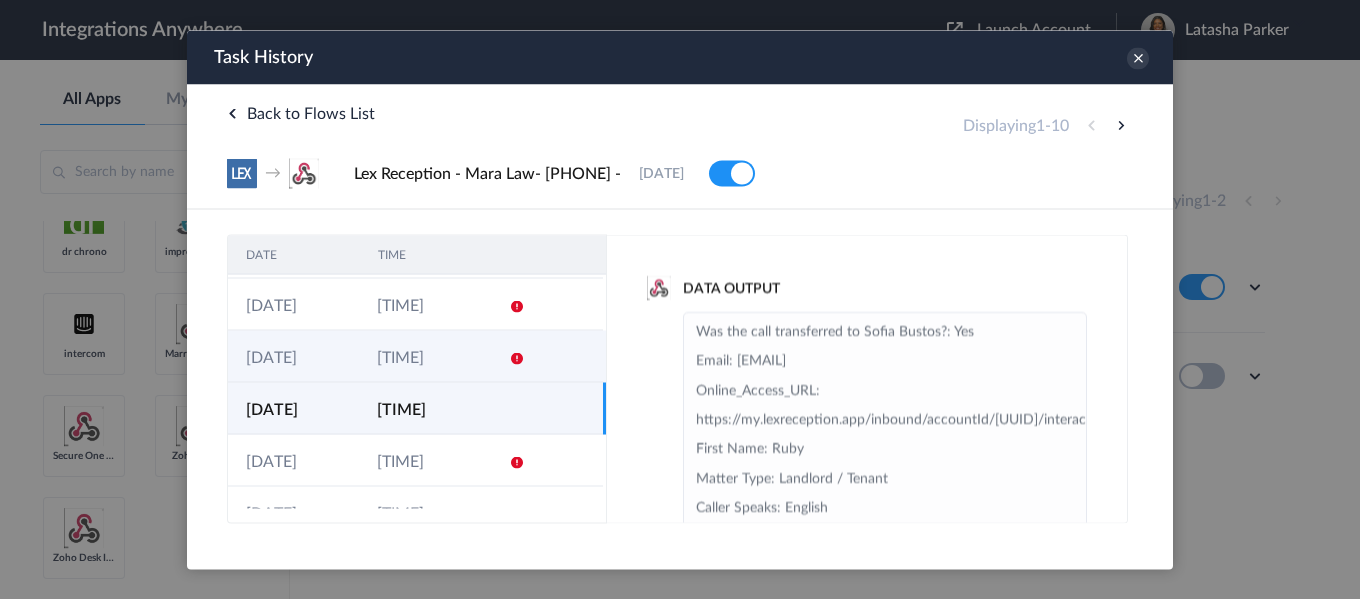 click on "1:10:22 PM" at bounding box center (424, 356) 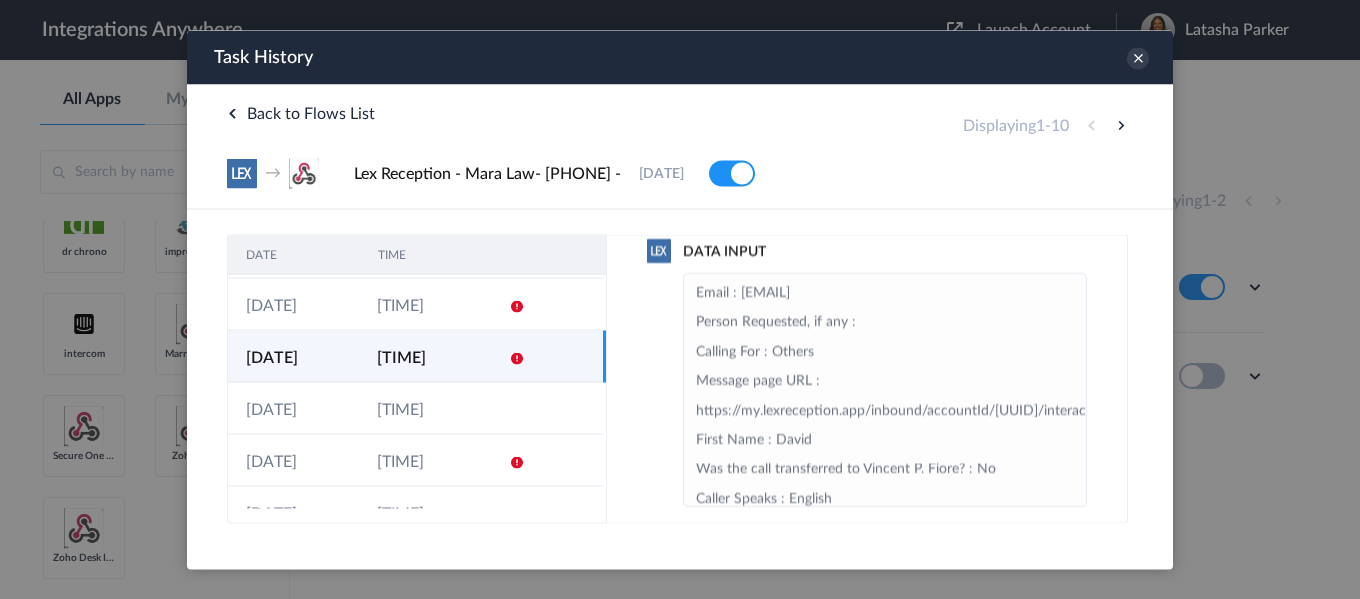 scroll, scrollTop: 0, scrollLeft: 0, axis: both 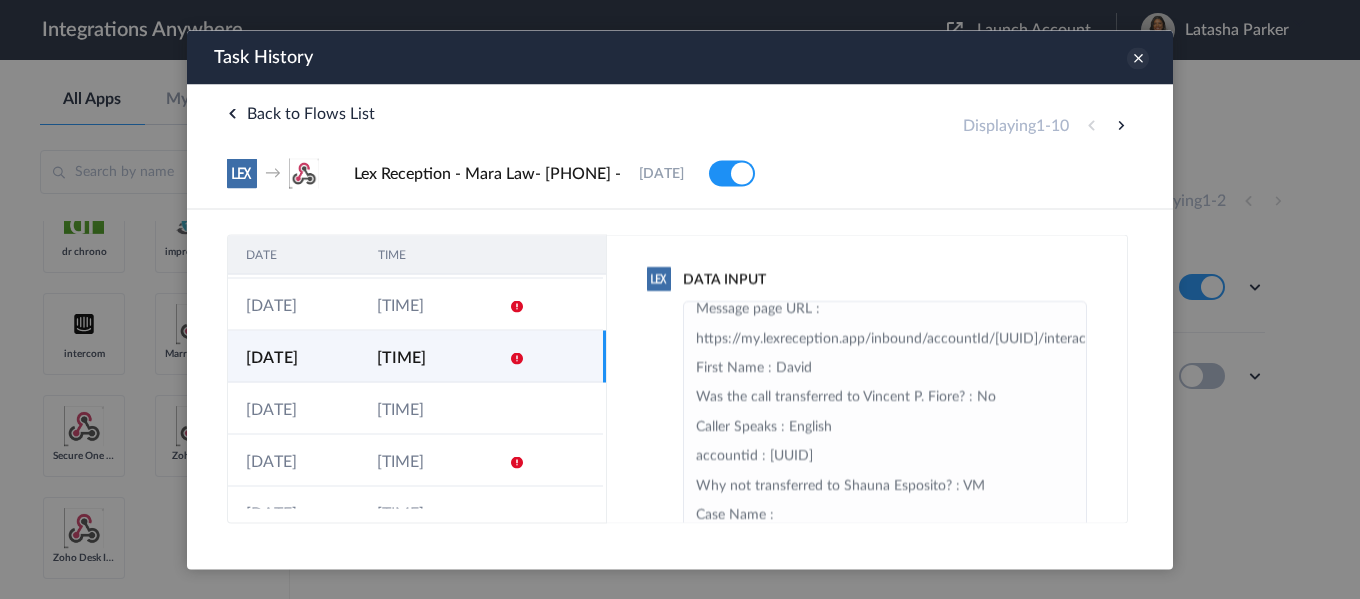 click at bounding box center (1138, 58) 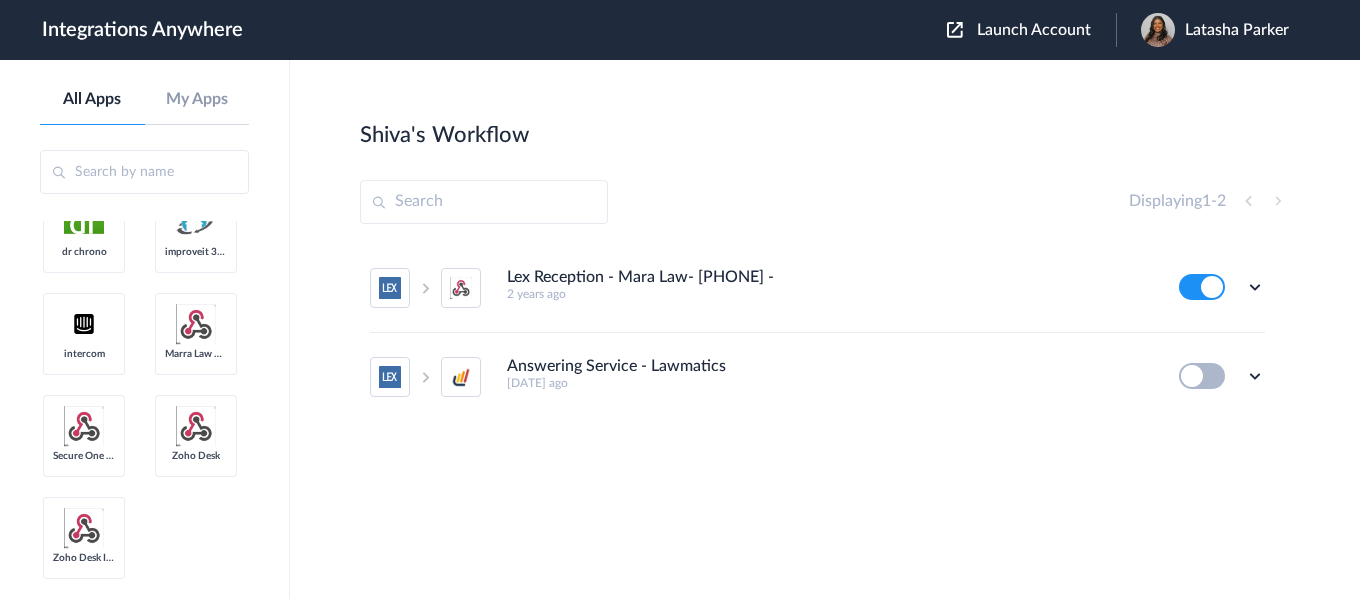 scroll, scrollTop: 7932, scrollLeft: 0, axis: vertical 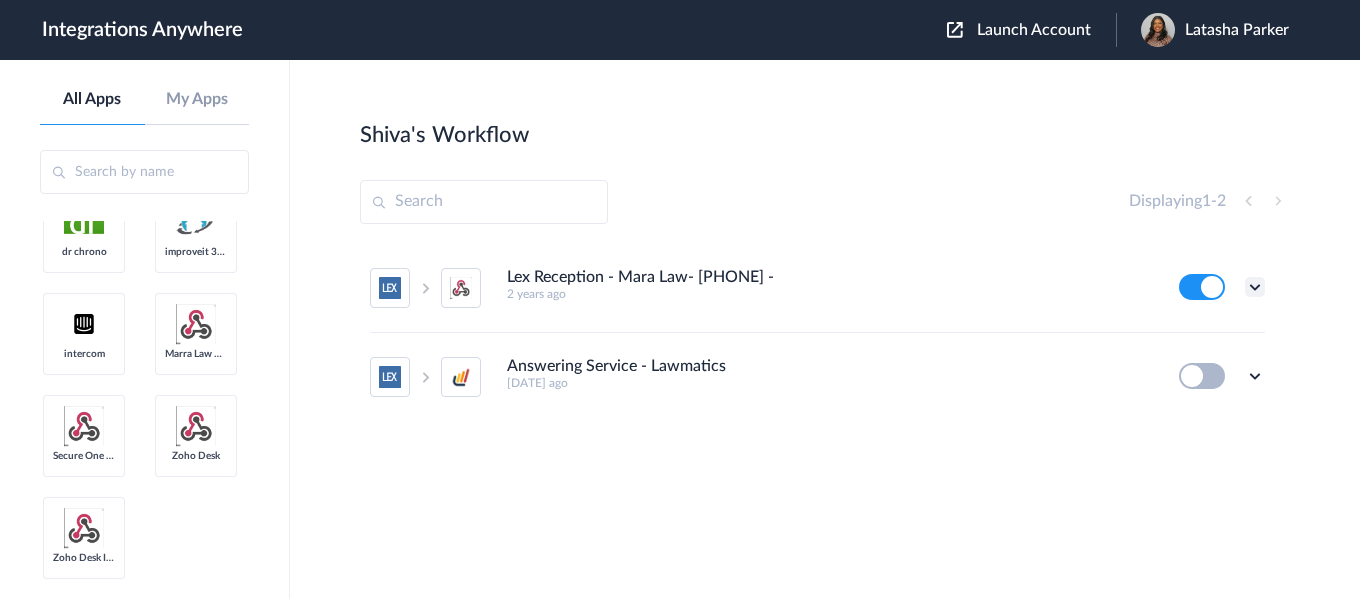 click at bounding box center (1255, 287) 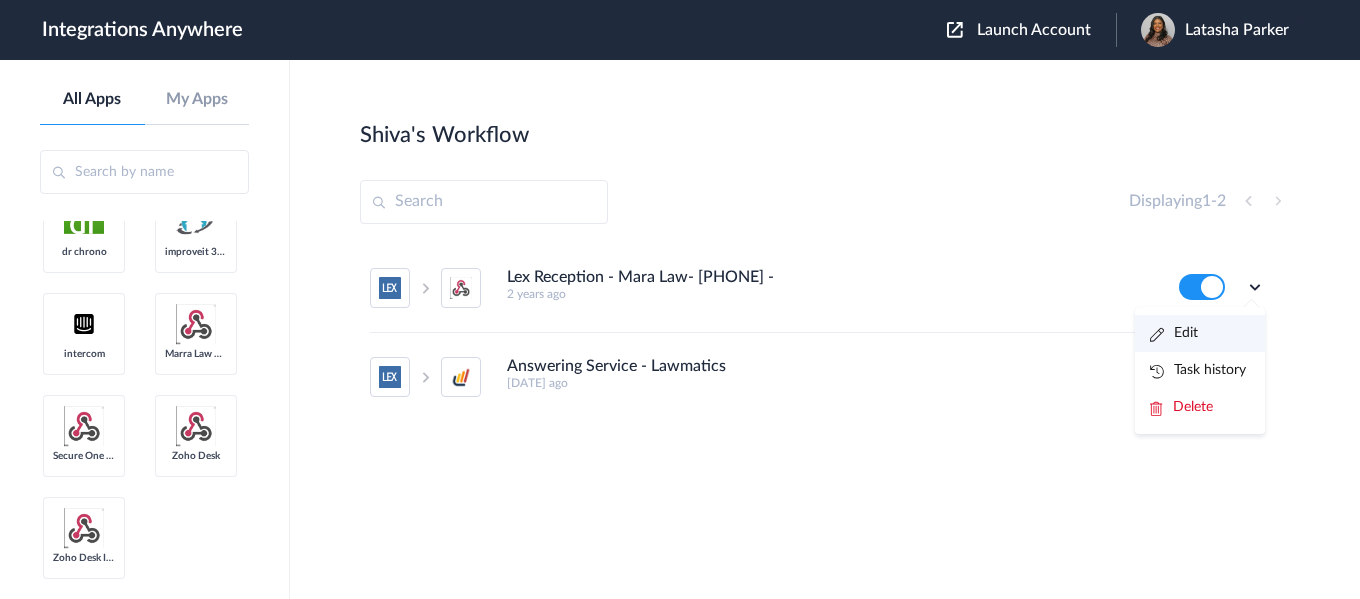 click on "Edit" at bounding box center [1174, 333] 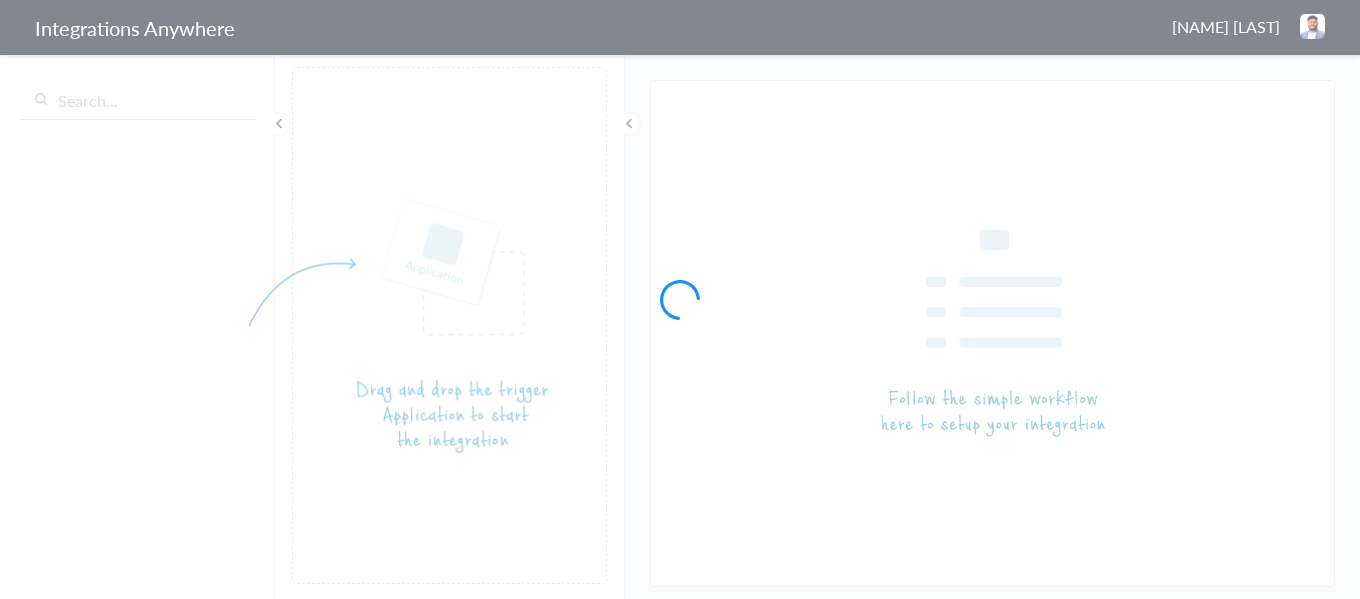 scroll, scrollTop: 0, scrollLeft: 0, axis: both 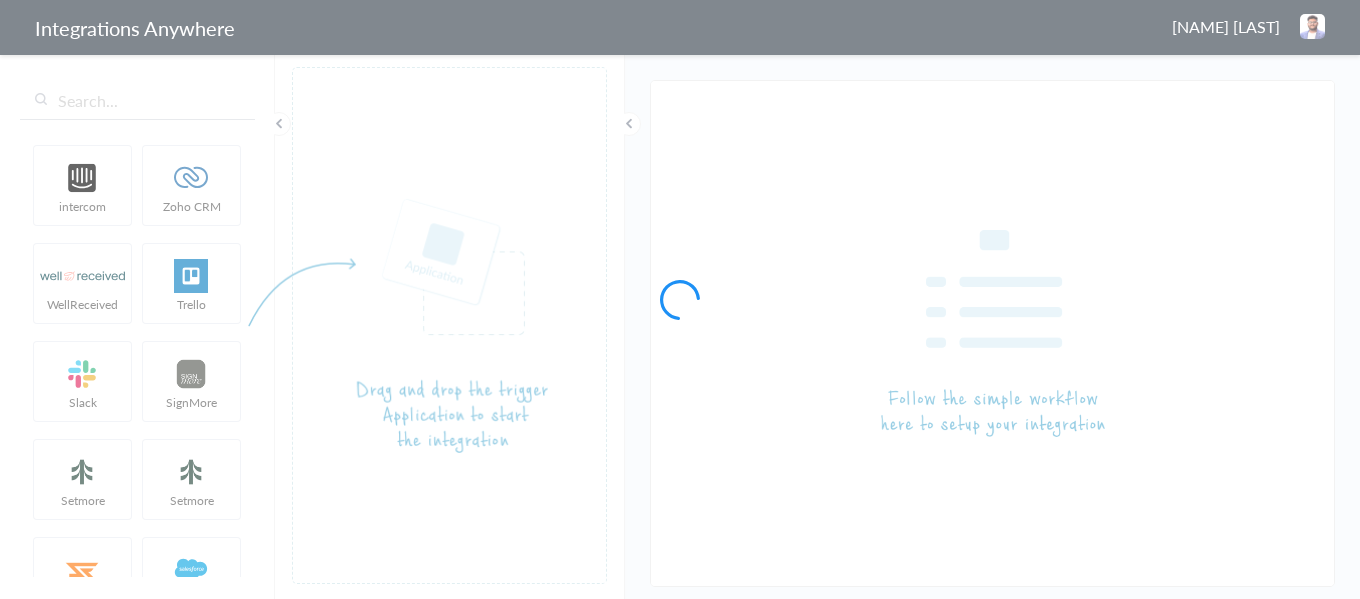 type on "[COMPANY] - [NAME] [LAST] - [PHONE] -" 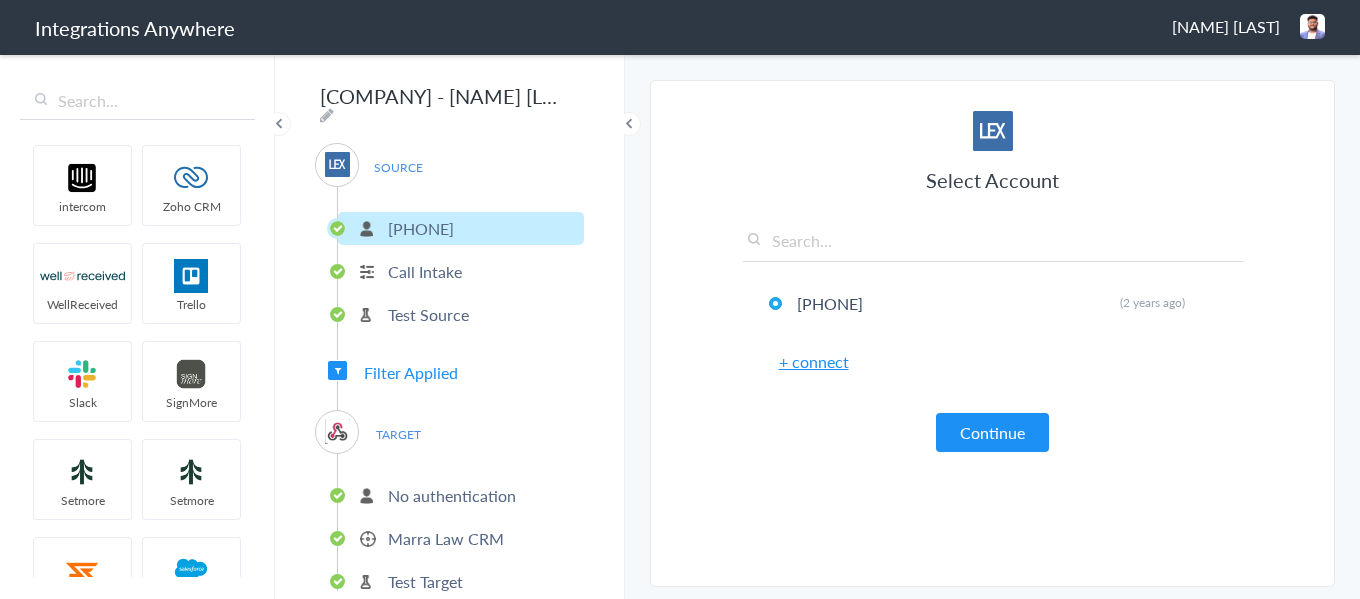 click at bounding box center [337, 431] 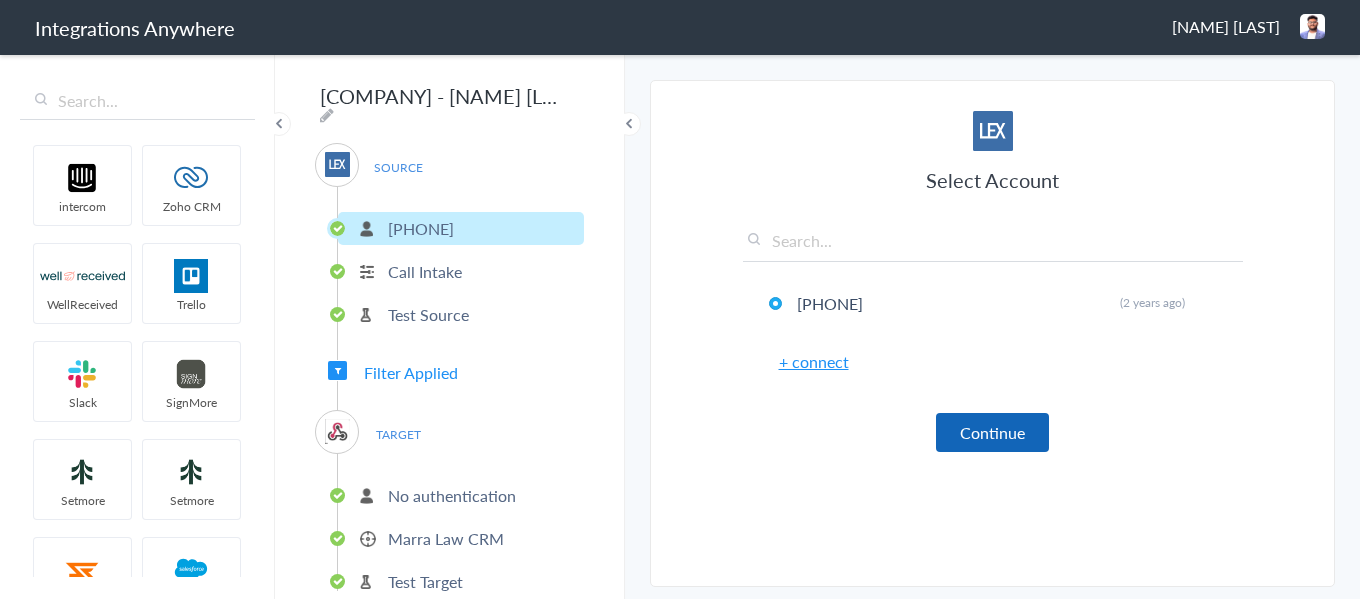 click on "Continue" at bounding box center (992, 432) 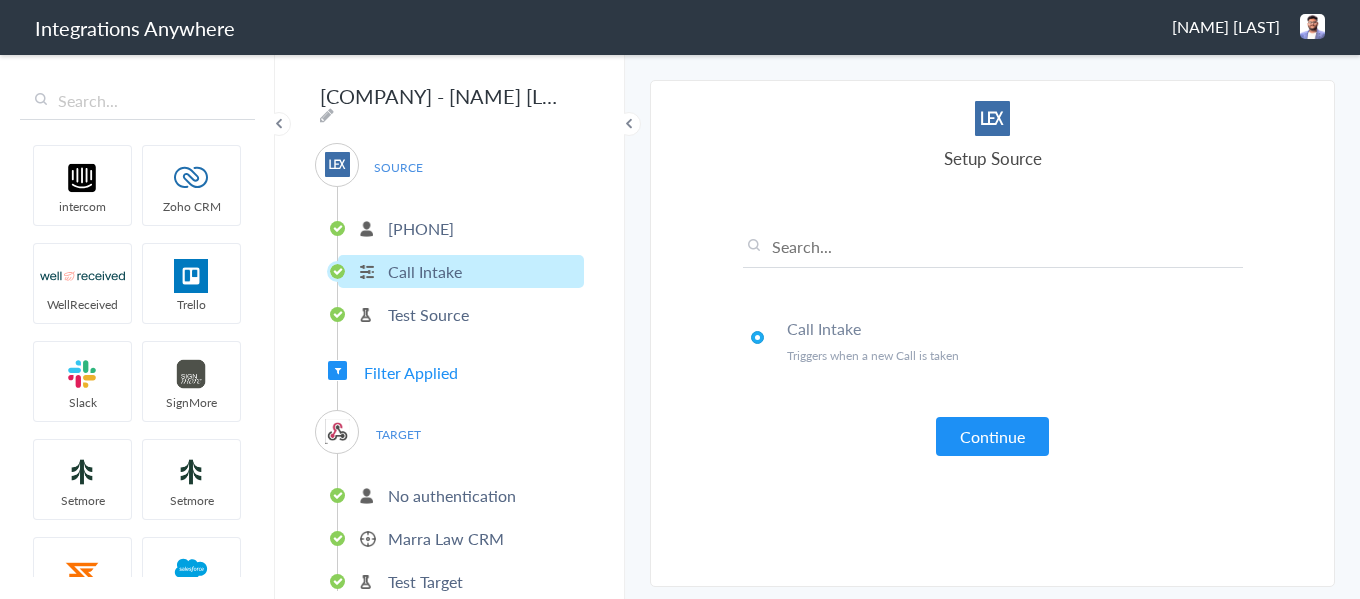 click on "Continue" at bounding box center (992, 436) 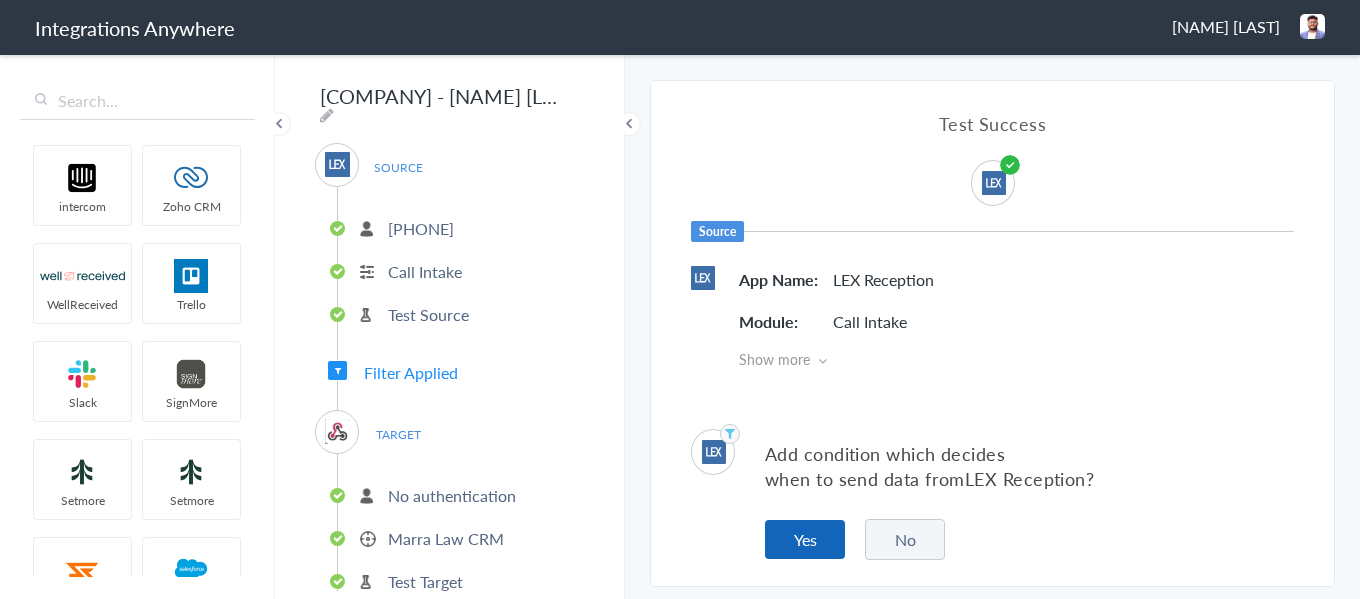 click on "Yes" at bounding box center (805, 539) 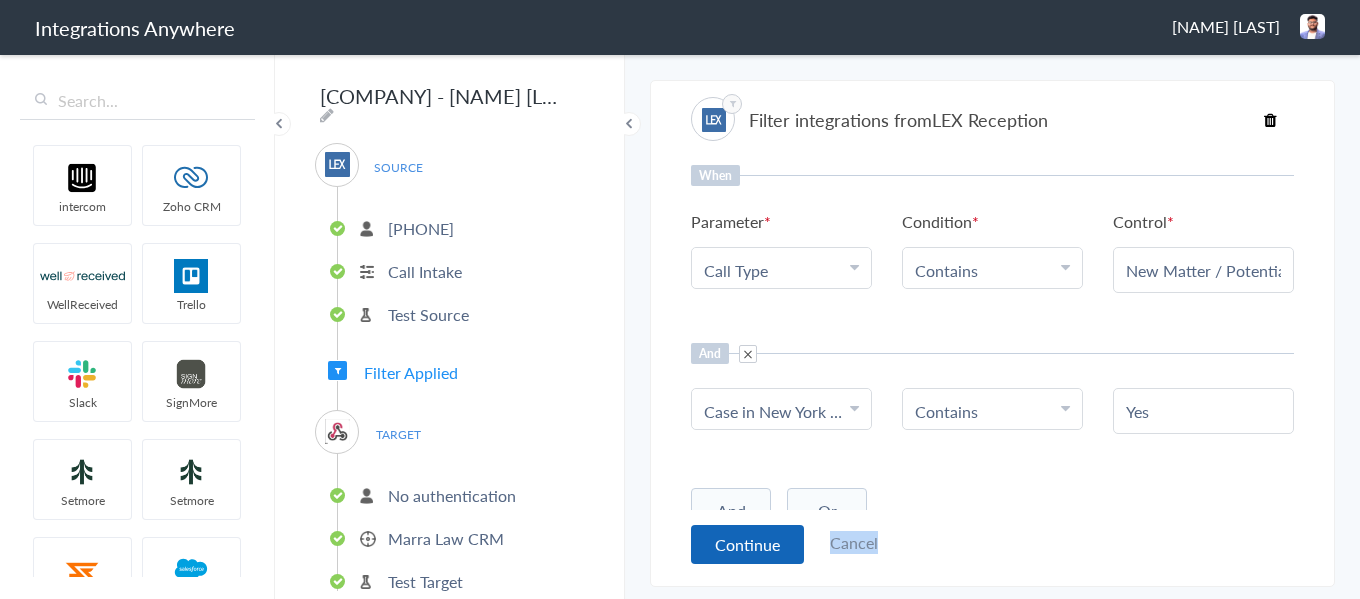 click on "Continue" at bounding box center (747, 544) 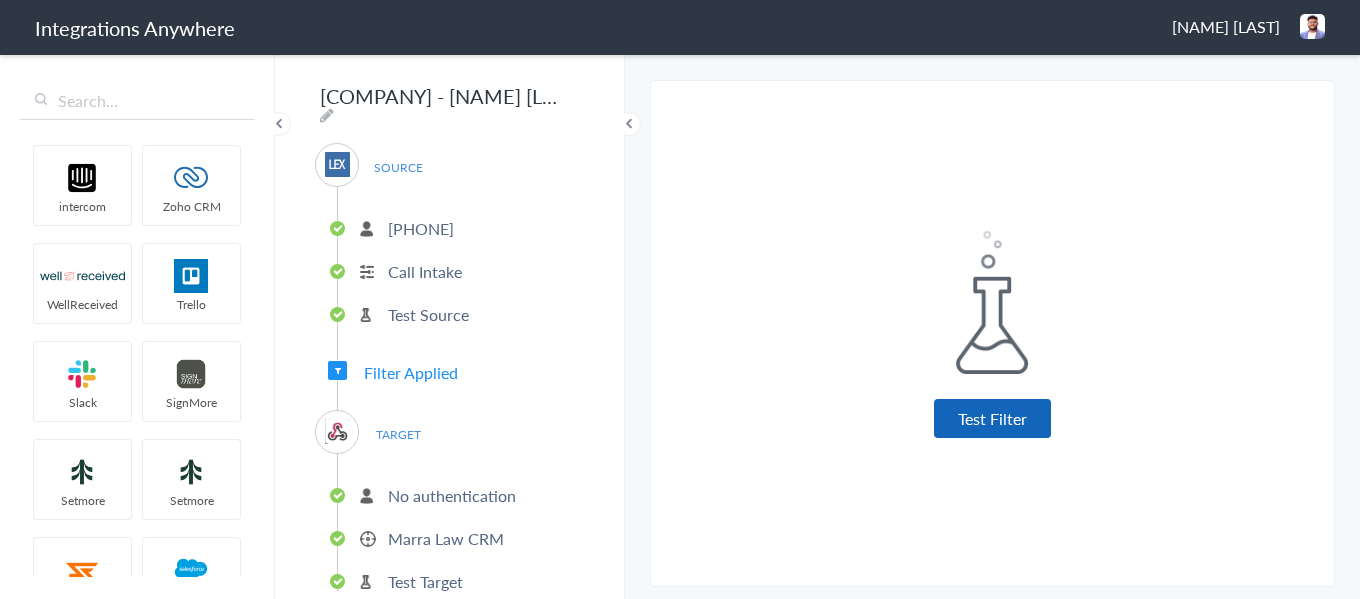 click on "Test Filter" at bounding box center (992, 418) 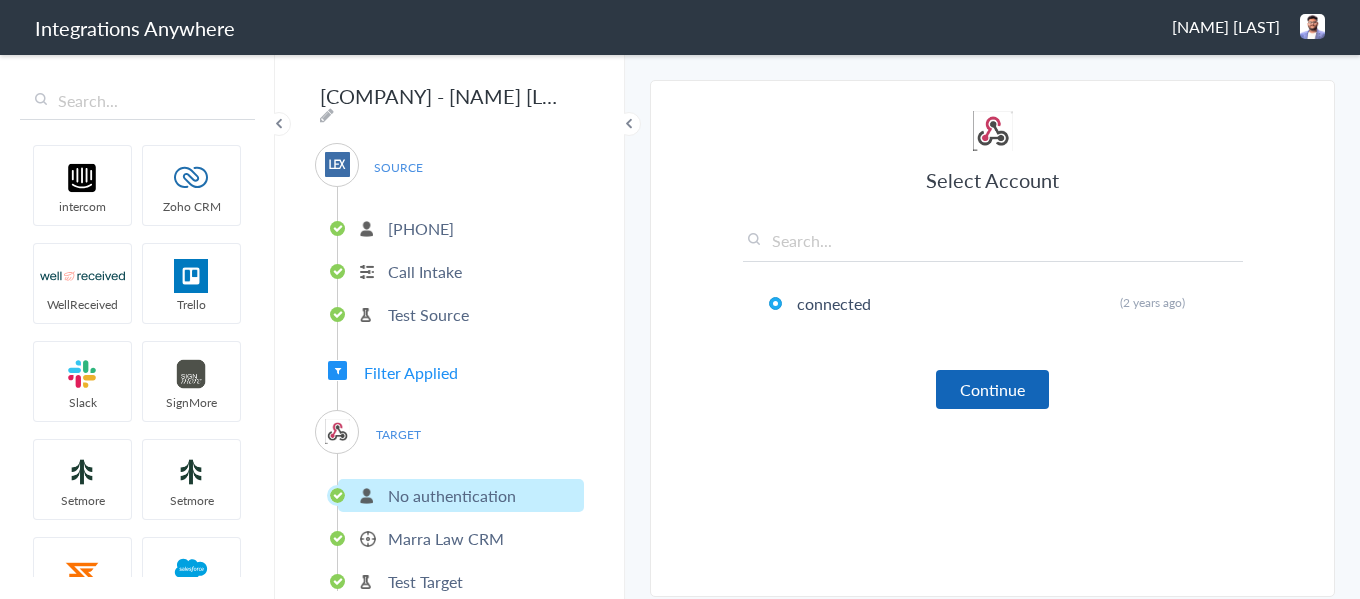 click on "Continue" at bounding box center (992, 389) 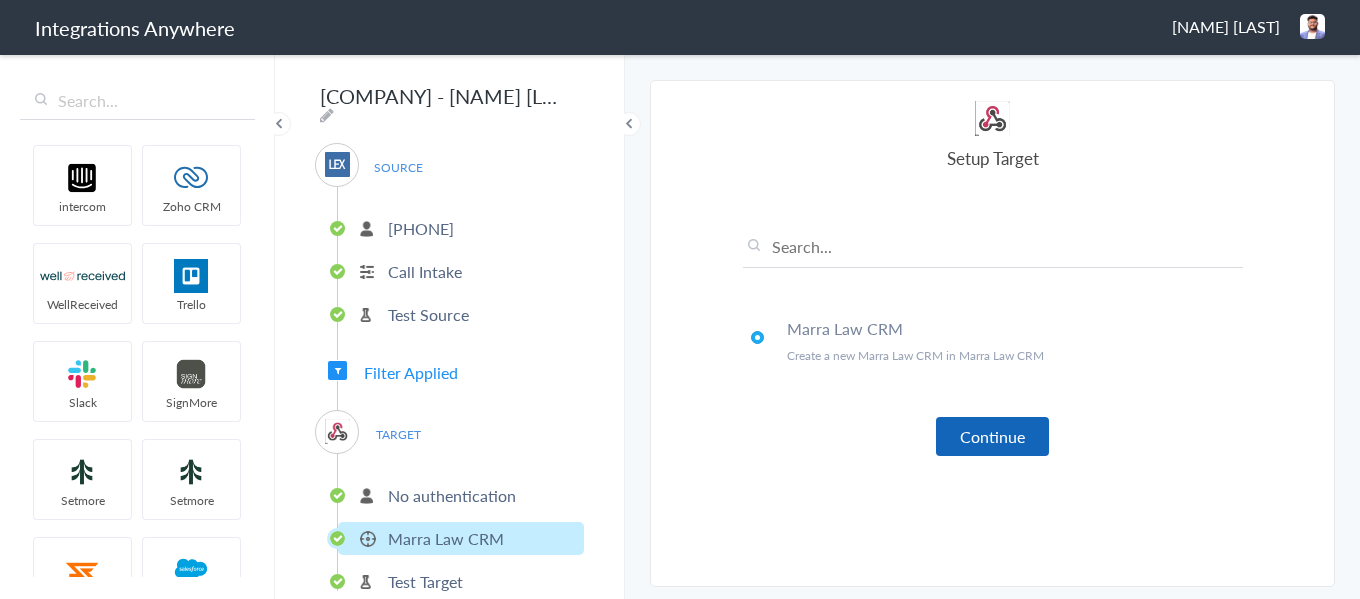 click on "Continue" at bounding box center (992, 436) 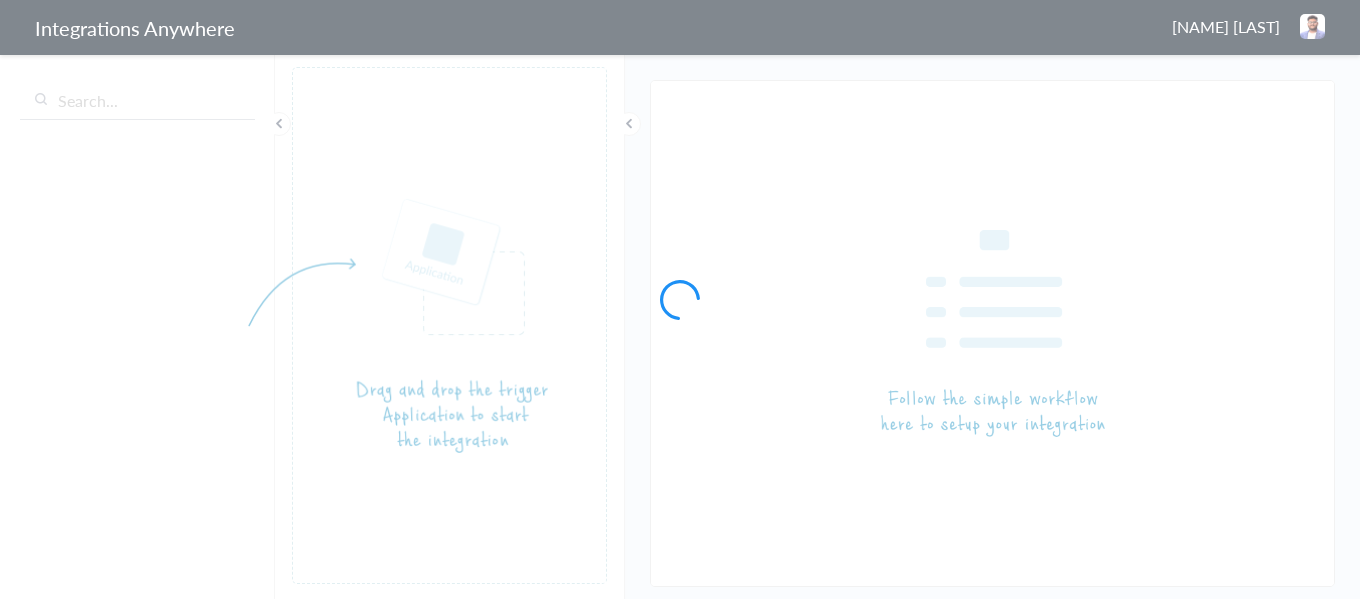 scroll, scrollTop: 0, scrollLeft: 0, axis: both 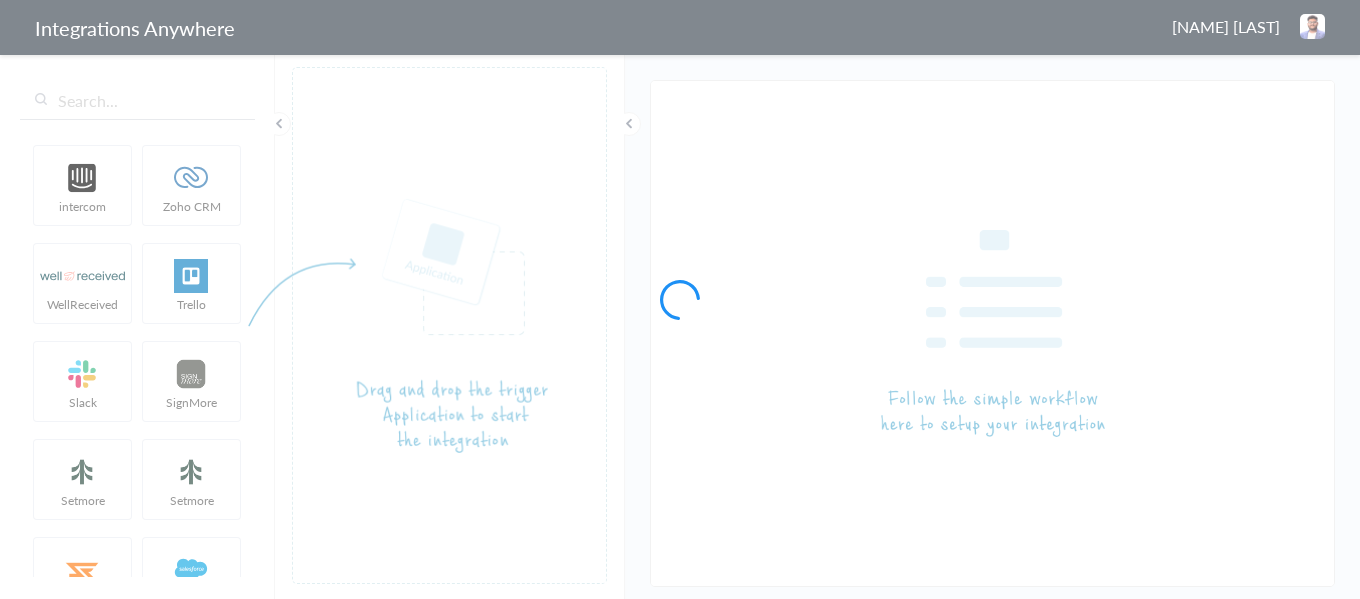 type on "Lex Reception - [LAST] Law- [PHONE] -" 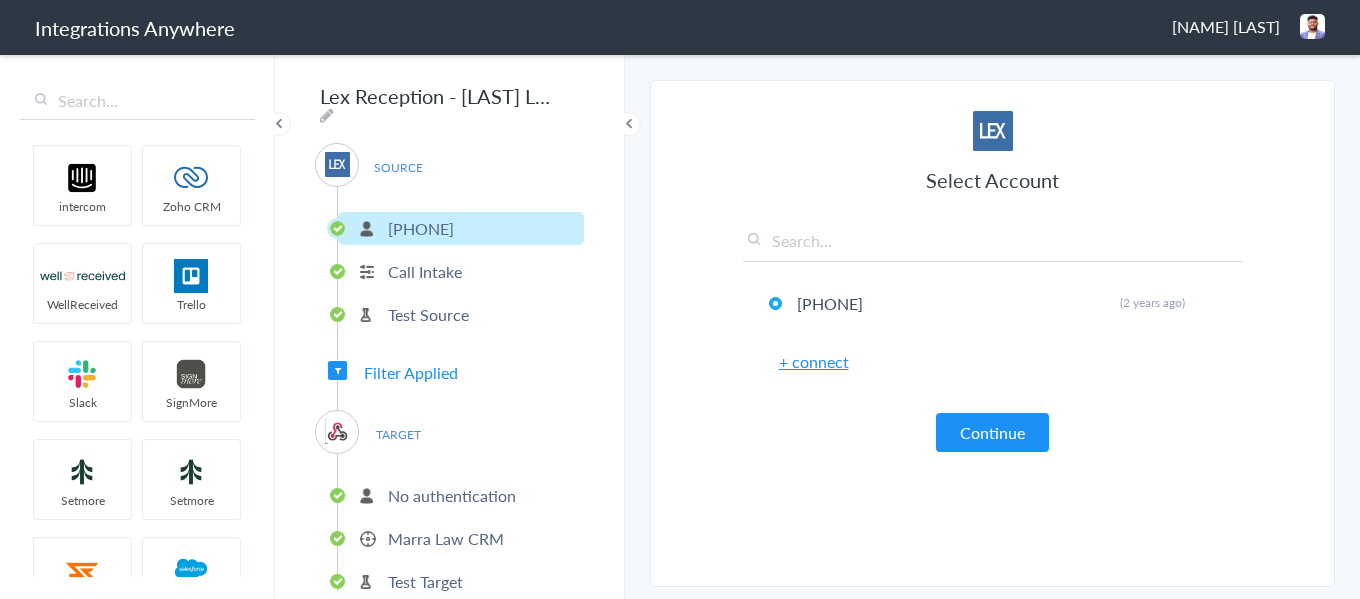 click on "TARGET" at bounding box center [398, 434] 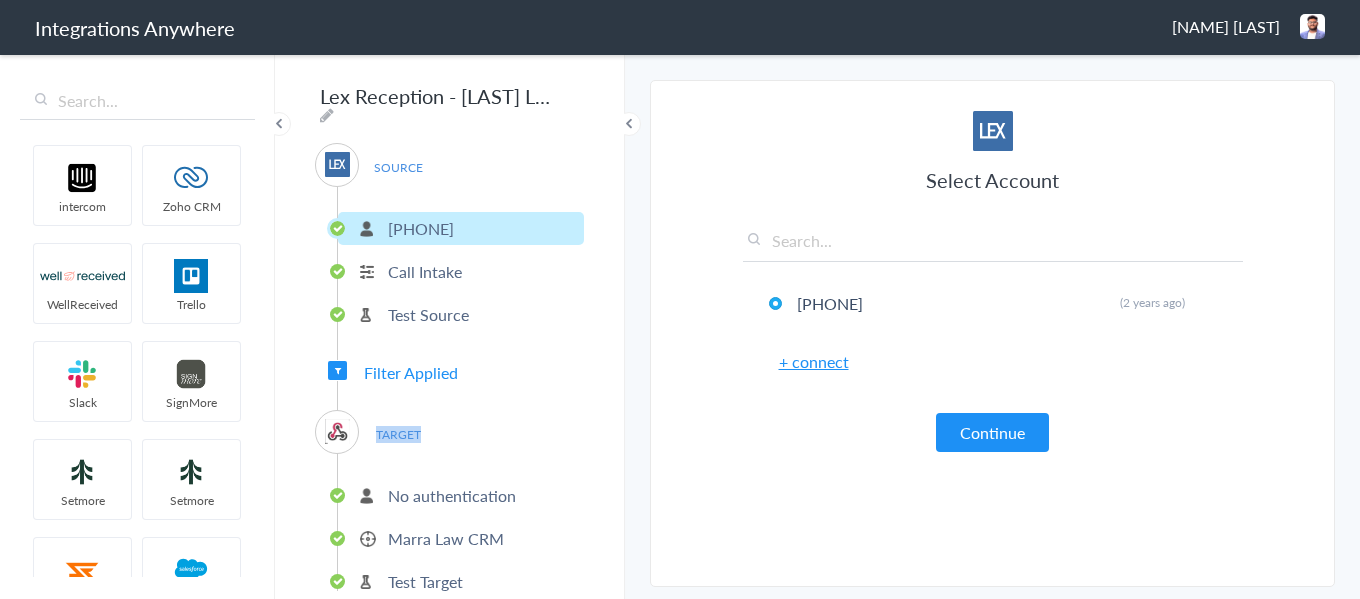 click on "TARGET" at bounding box center (398, 434) 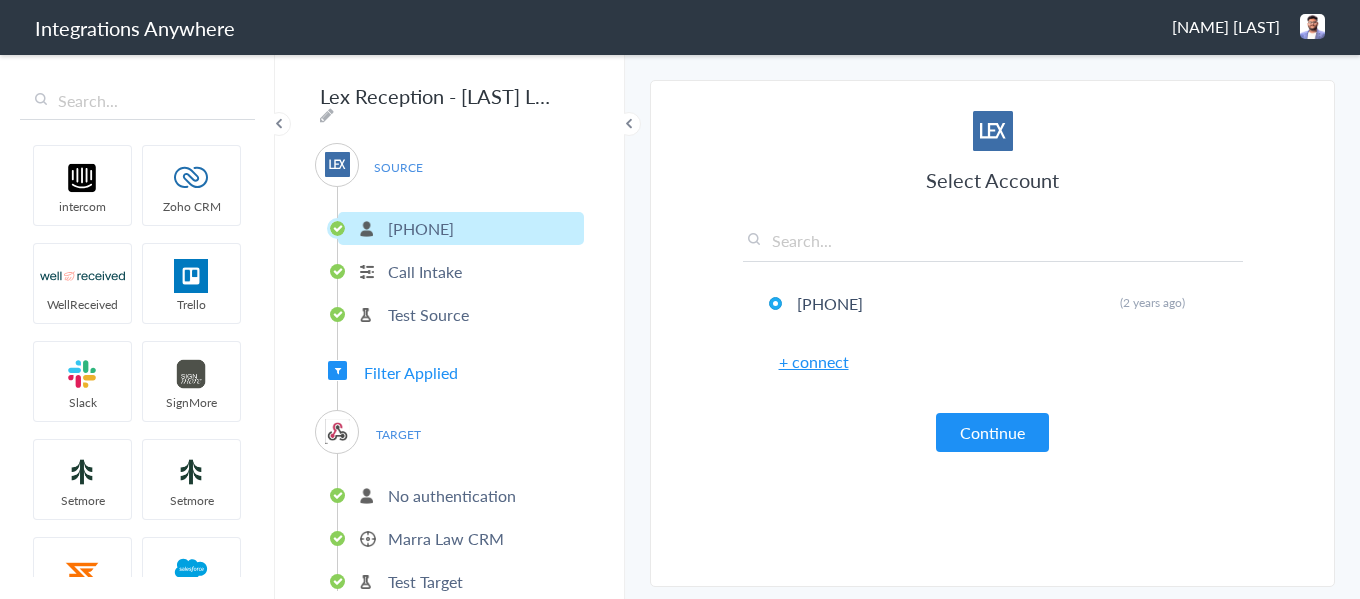 click on "No authentication" at bounding box center (452, 495) 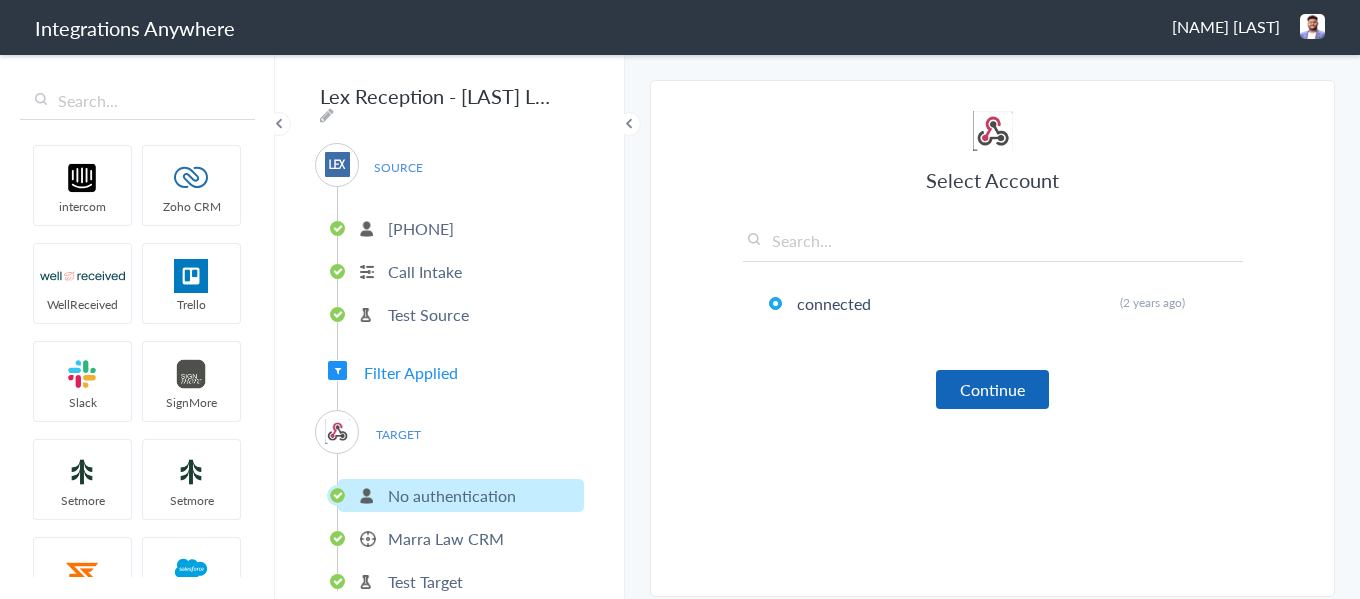 click on "Continue" at bounding box center [992, 389] 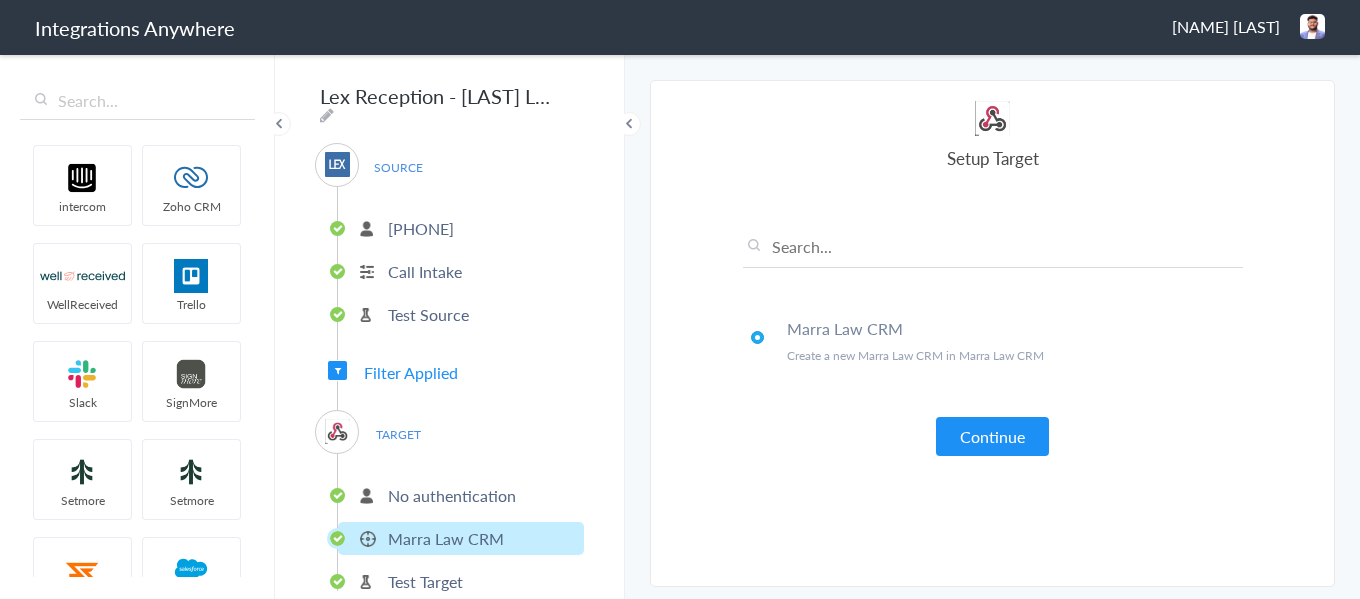 click on "[LAST] Law CRM Create a new [LAST] Law CRM in [LAST] Law CRM" at bounding box center [993, 358] 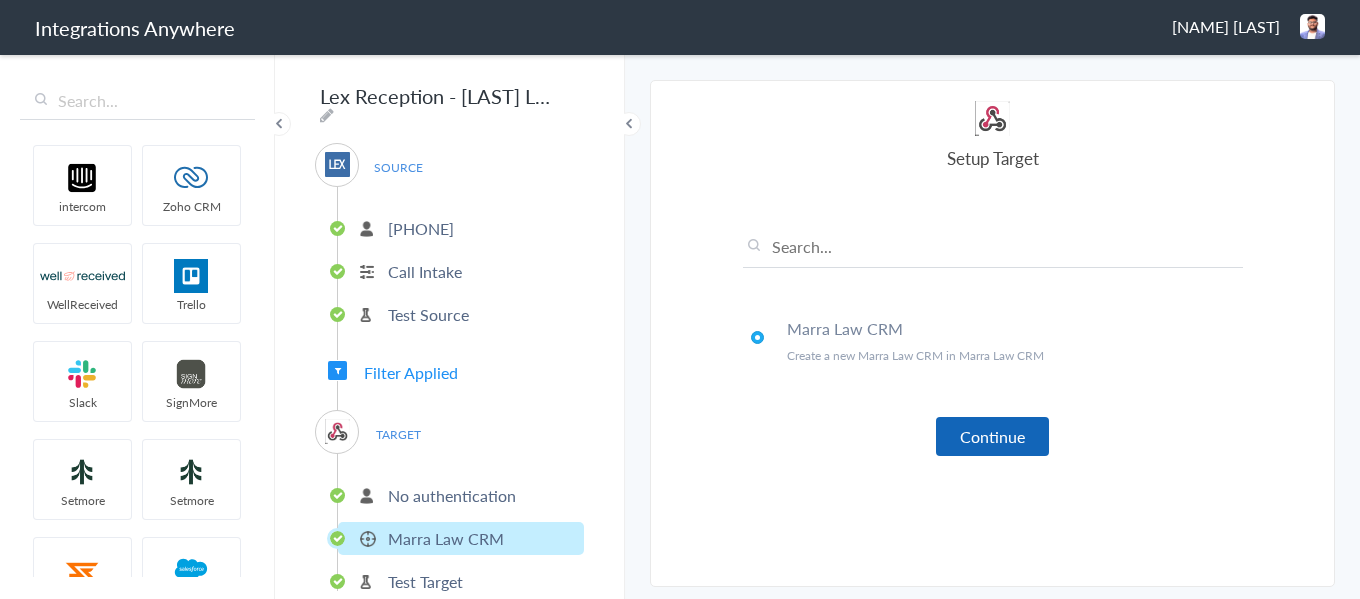click on "Continue" at bounding box center (992, 436) 